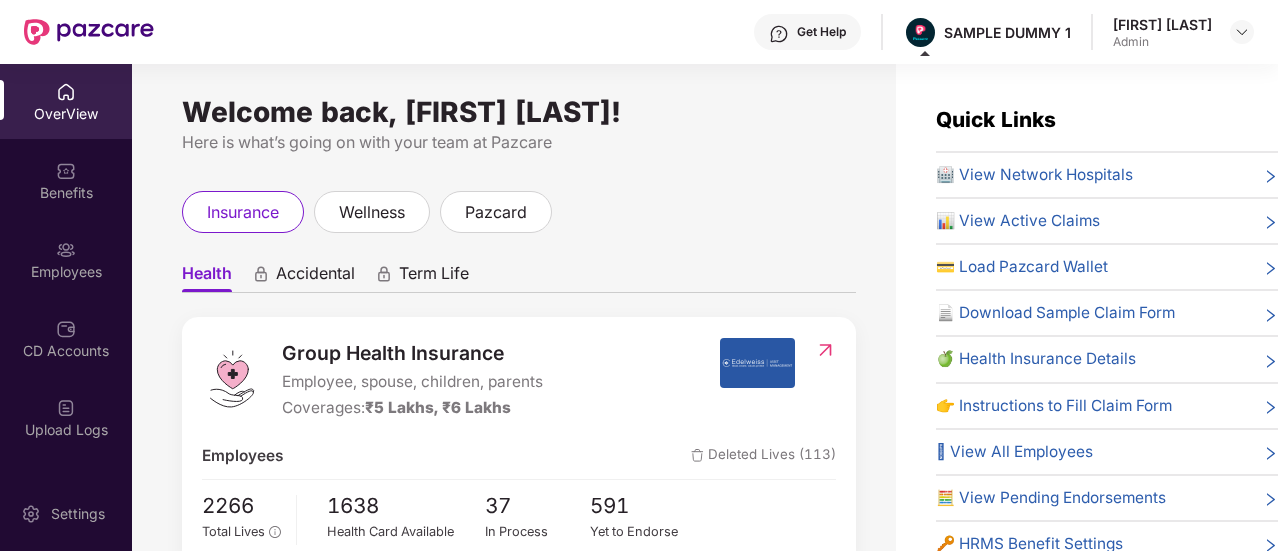 scroll, scrollTop: 0, scrollLeft: 0, axis: both 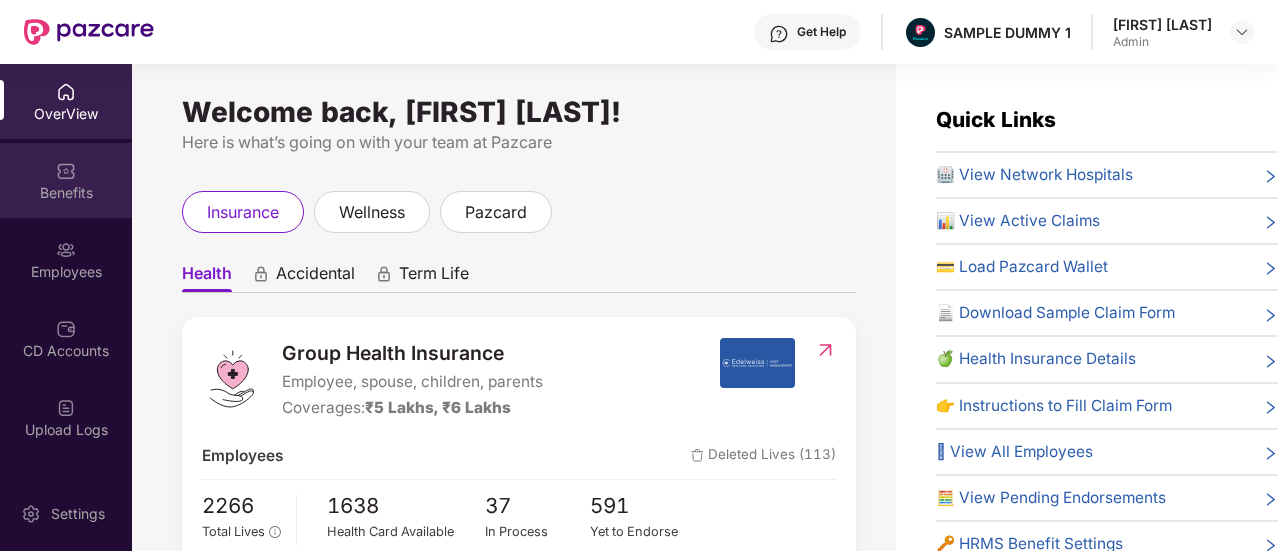 click on "Benefits" at bounding box center [66, 193] 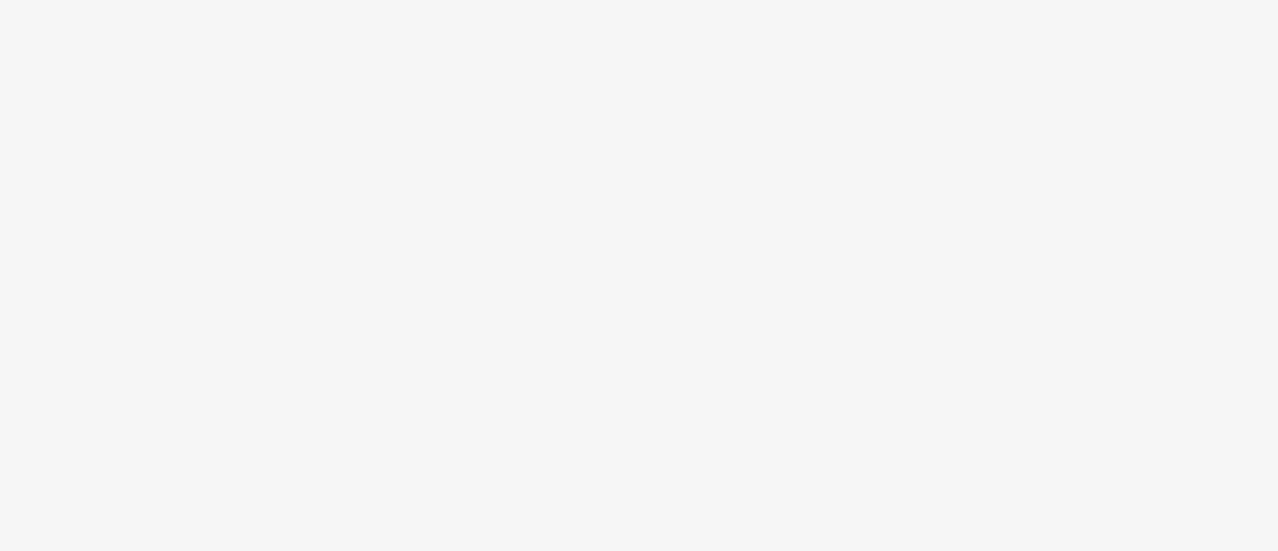 scroll, scrollTop: 0, scrollLeft: 0, axis: both 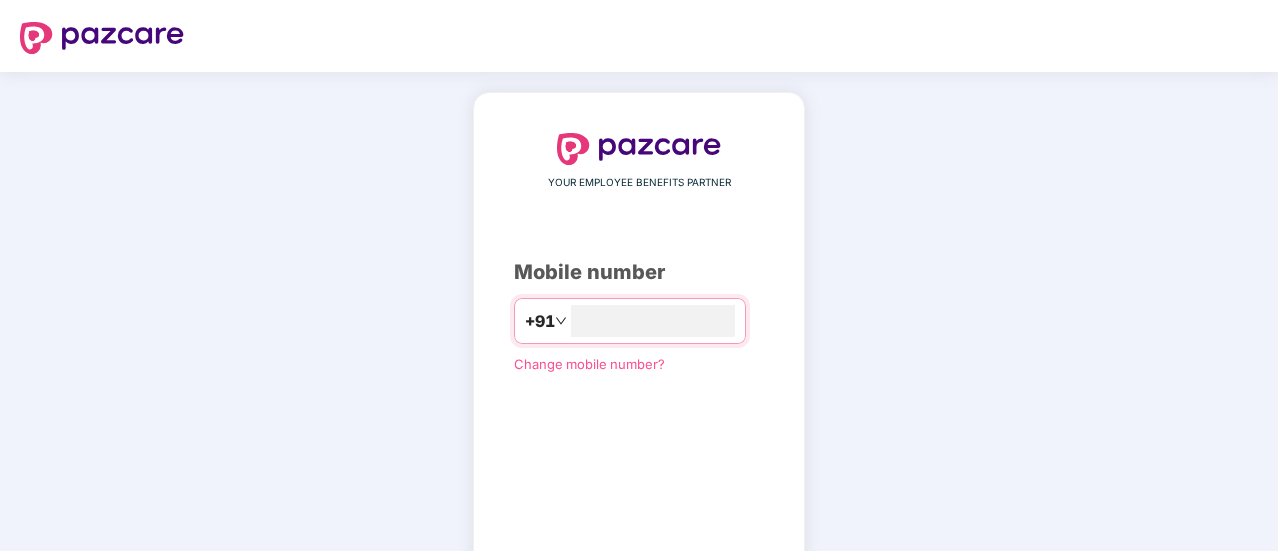type on "**********" 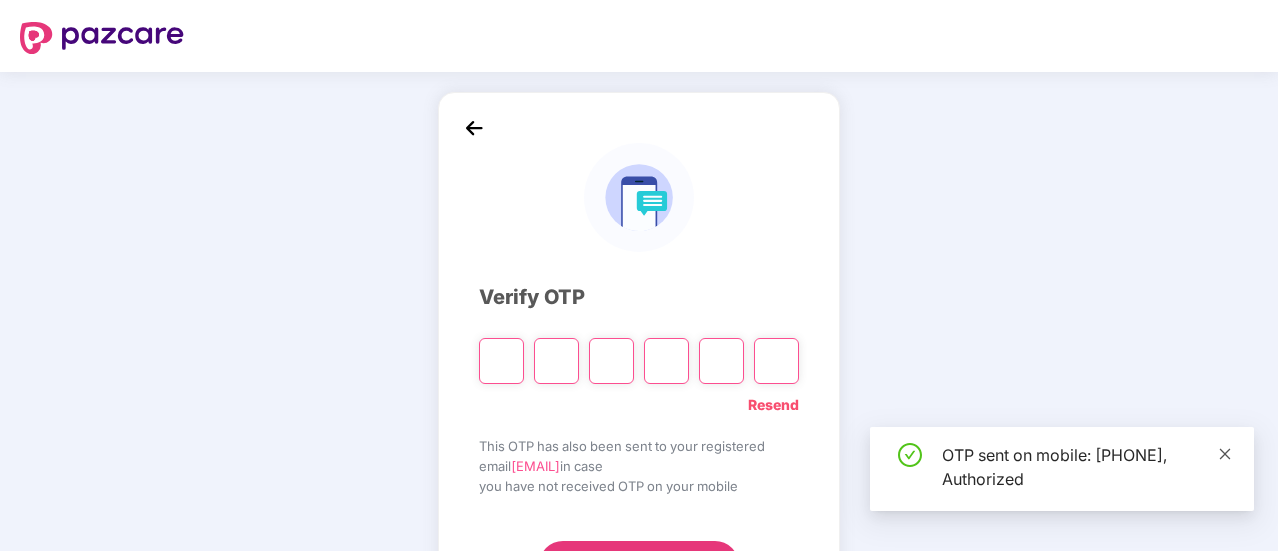 click 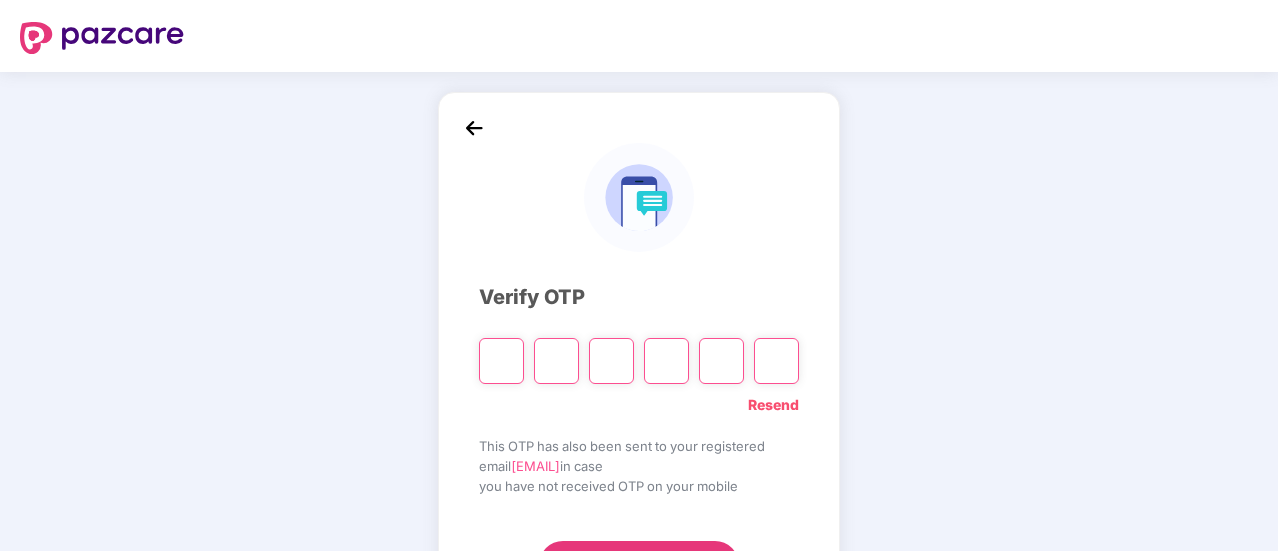 click at bounding box center [501, 361] 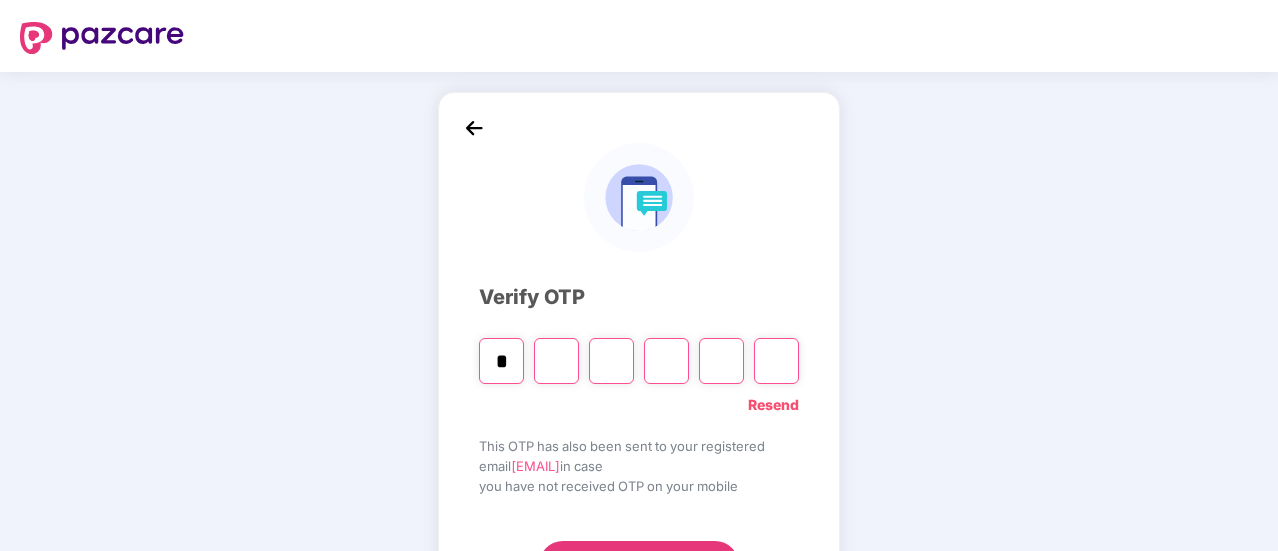 type on "*" 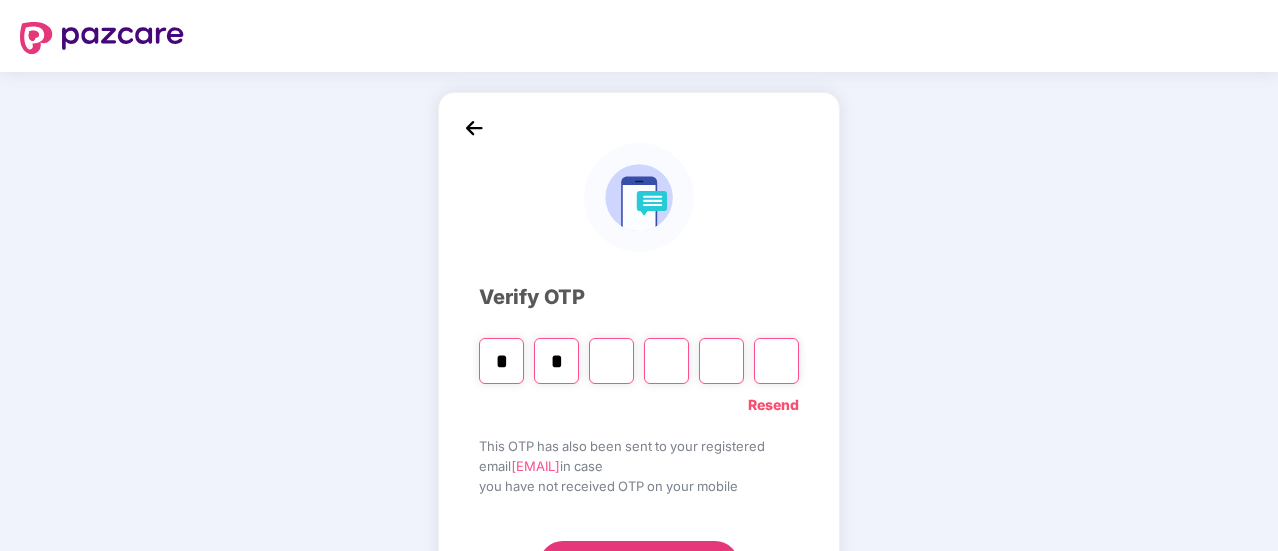 type on "*" 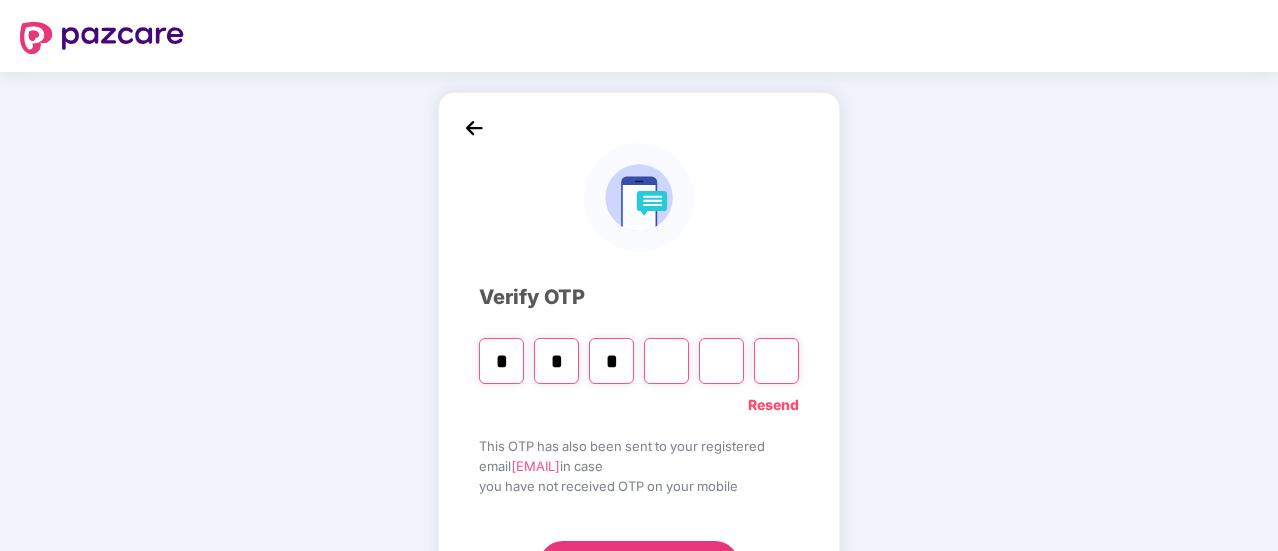 type on "*" 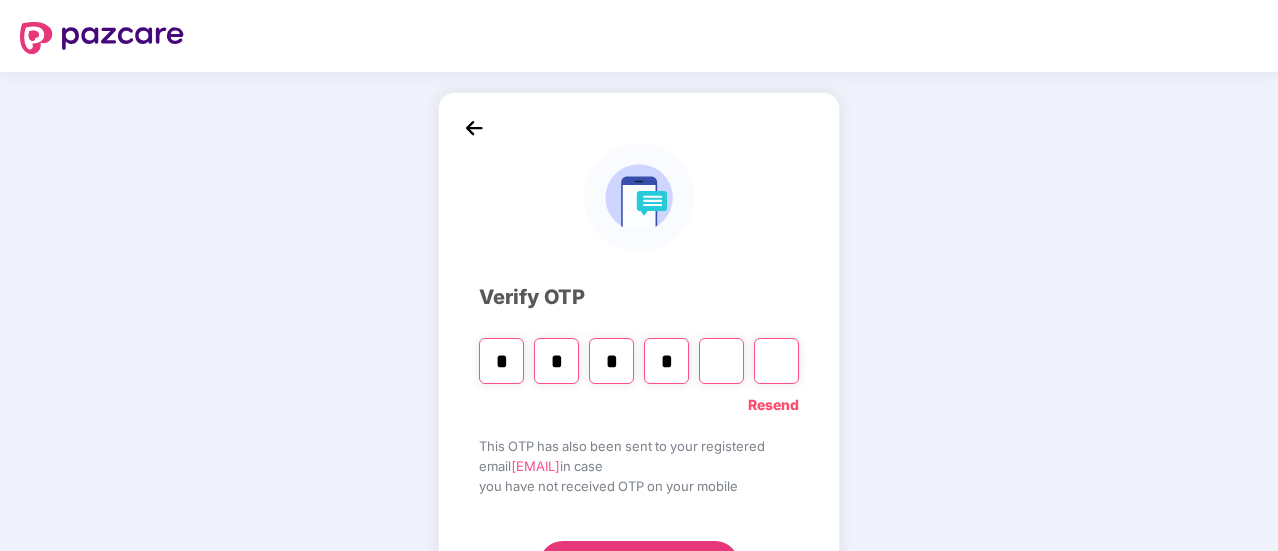 type on "*" 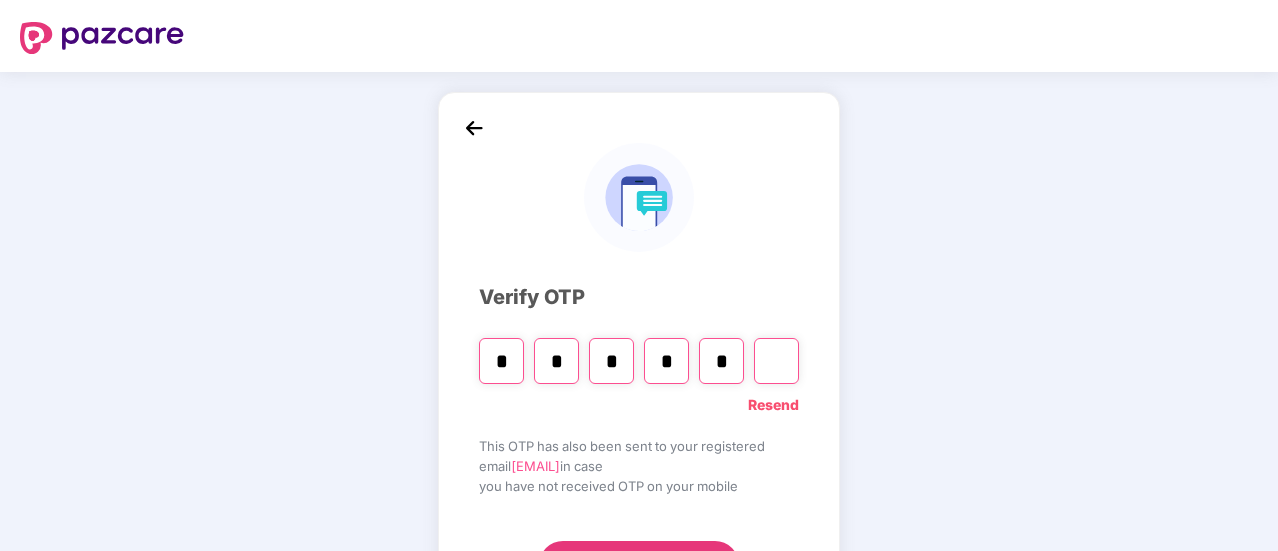 type on "*" 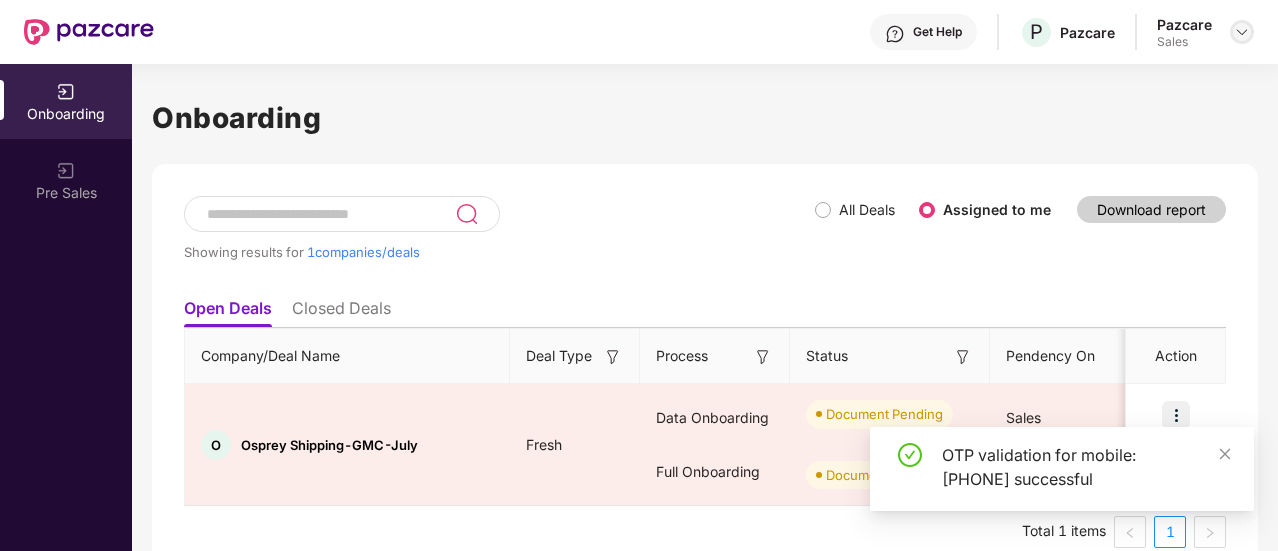 click at bounding box center [1242, 32] 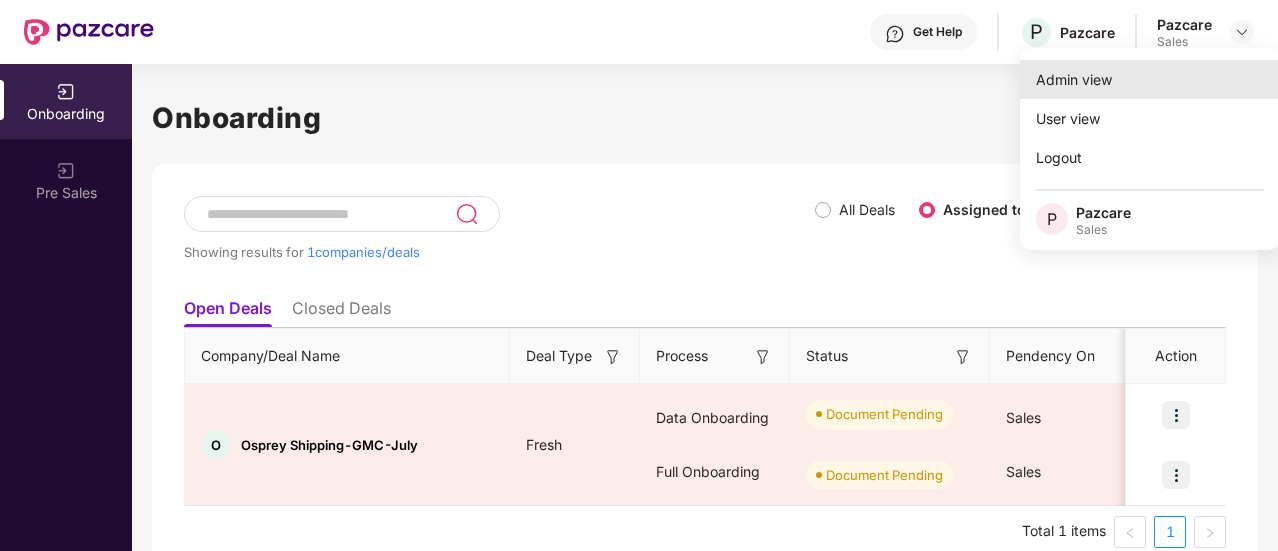 click on "Admin view" at bounding box center [1150, 79] 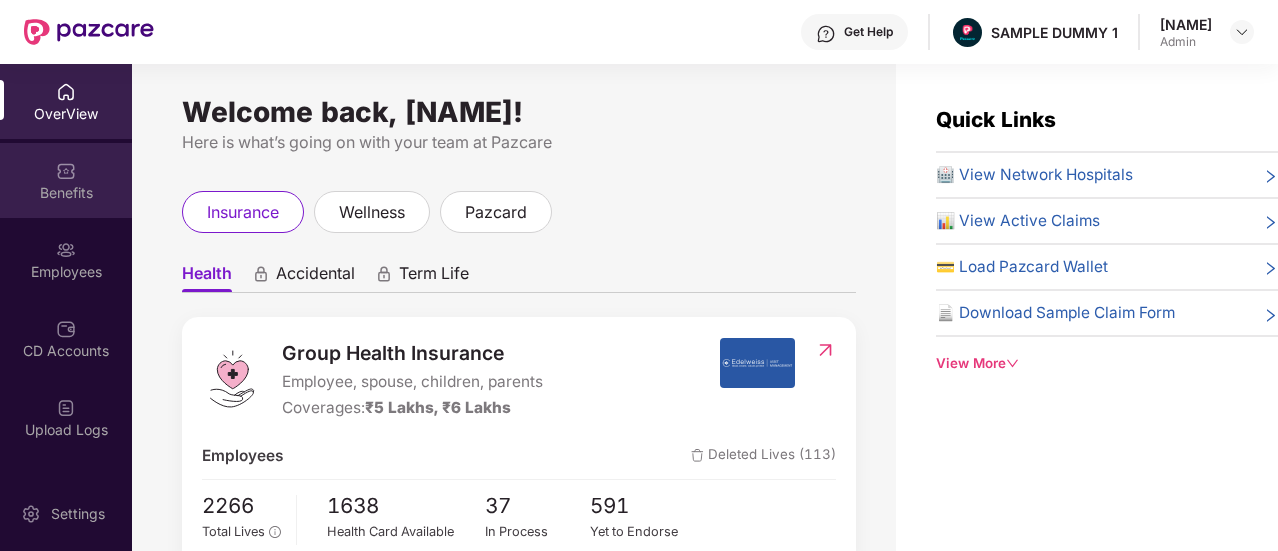 click on "Benefits" at bounding box center (66, 193) 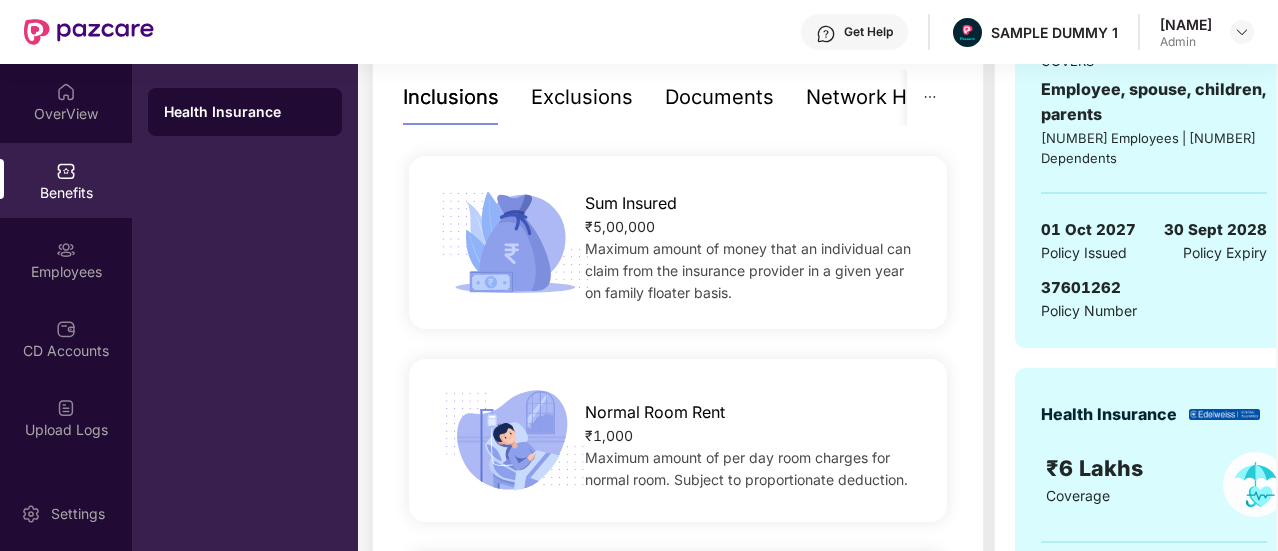scroll, scrollTop: 407, scrollLeft: 0, axis: vertical 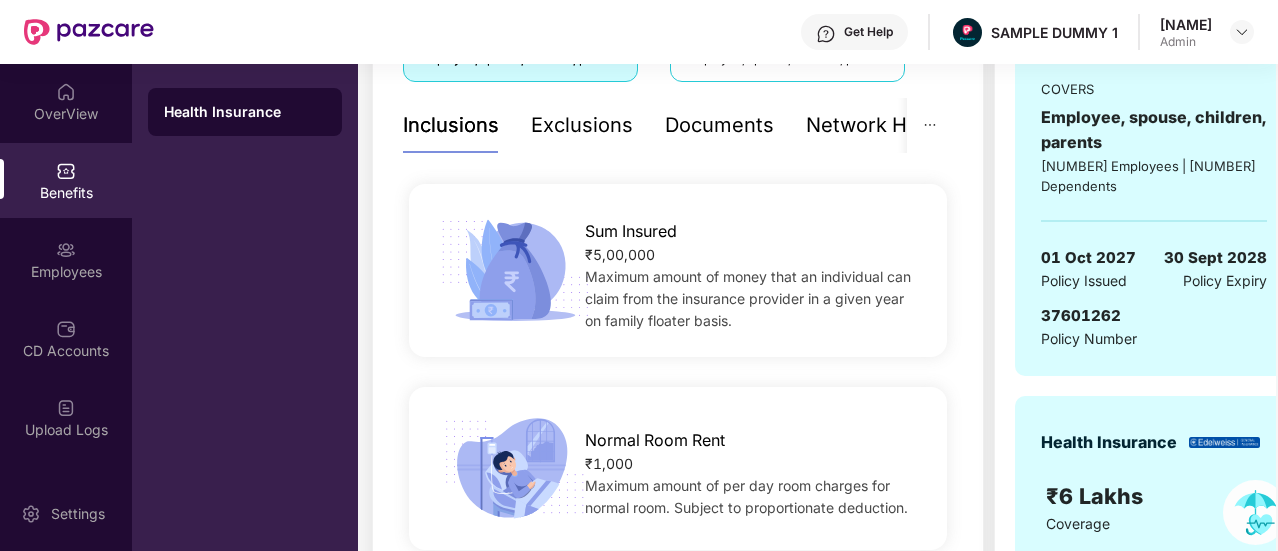 click on "Exclusions" at bounding box center (582, 125) 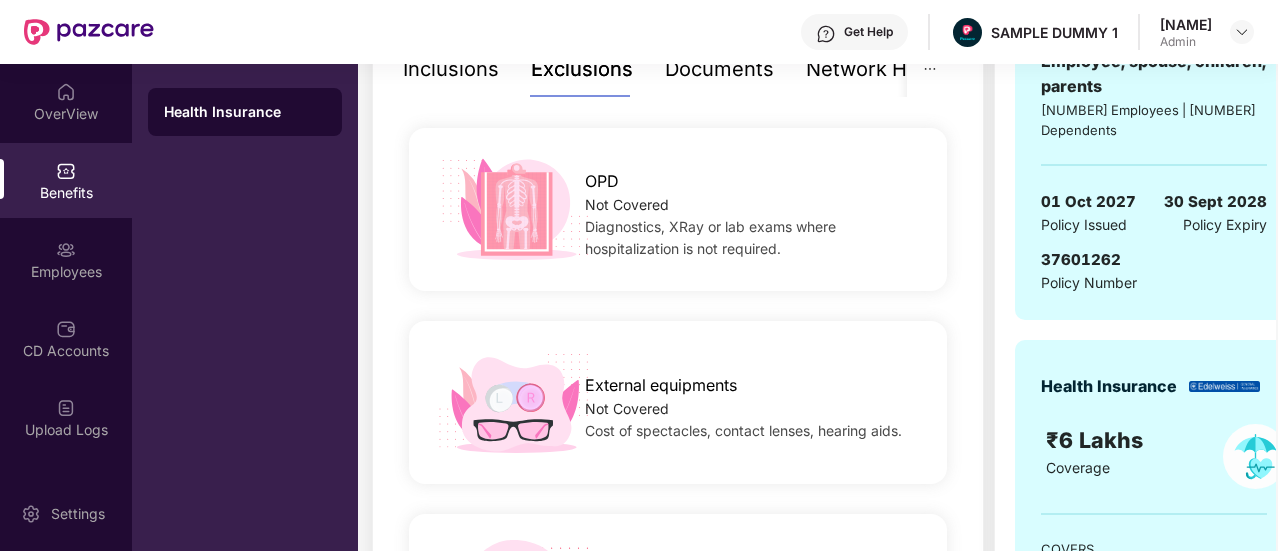scroll, scrollTop: 460, scrollLeft: 0, axis: vertical 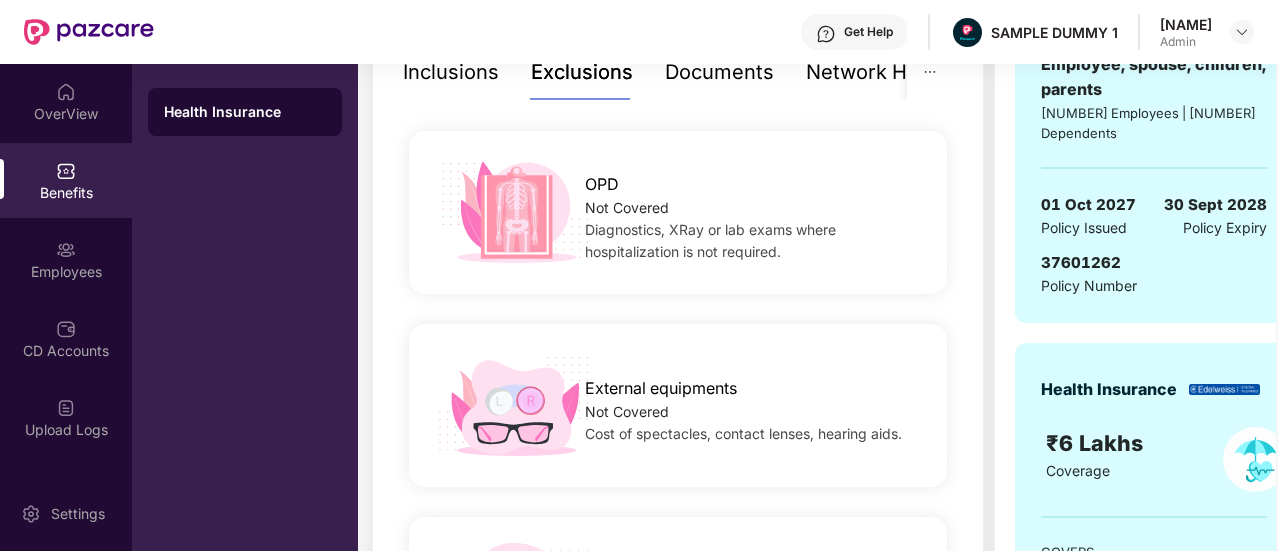 click on "Documents" at bounding box center (719, 72) 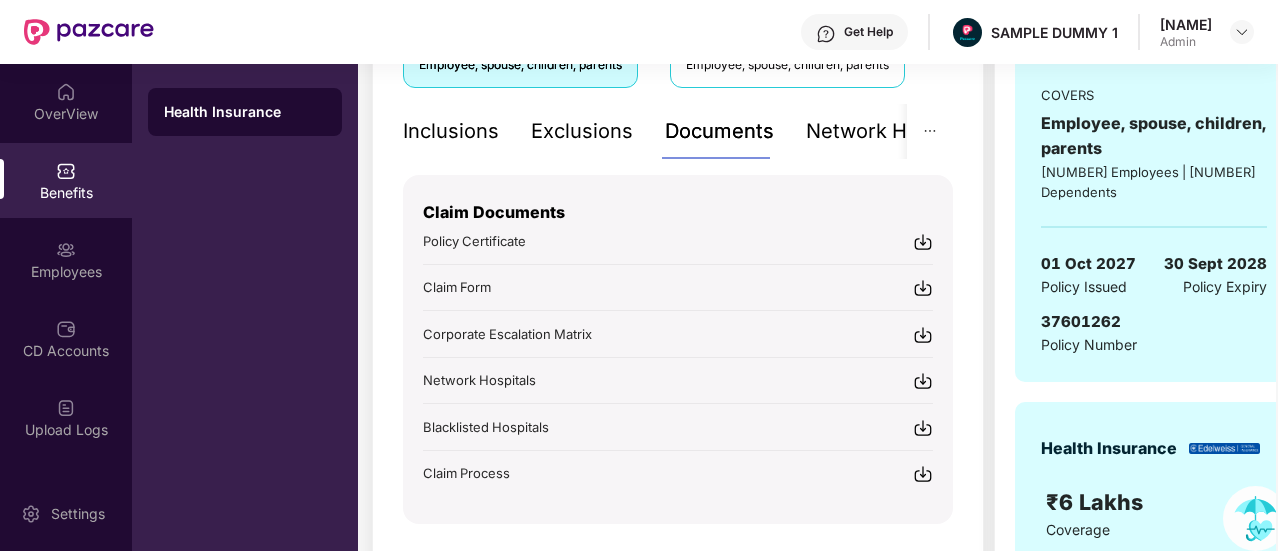 scroll, scrollTop: 399, scrollLeft: 0, axis: vertical 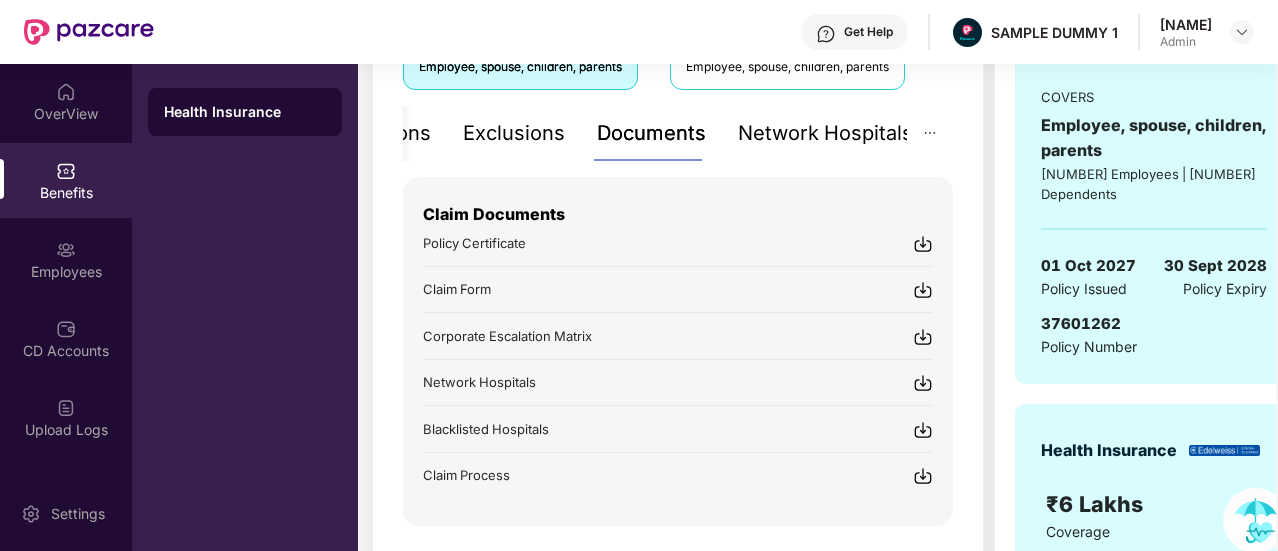click on "Network Hospitals" at bounding box center [825, 133] 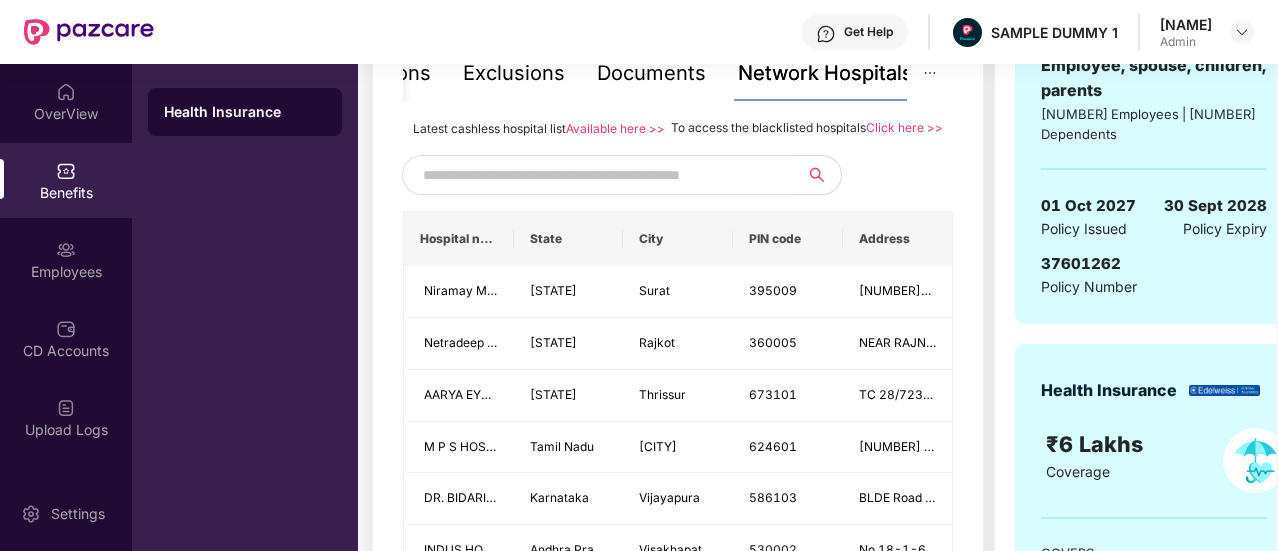 scroll, scrollTop: 345, scrollLeft: 0, axis: vertical 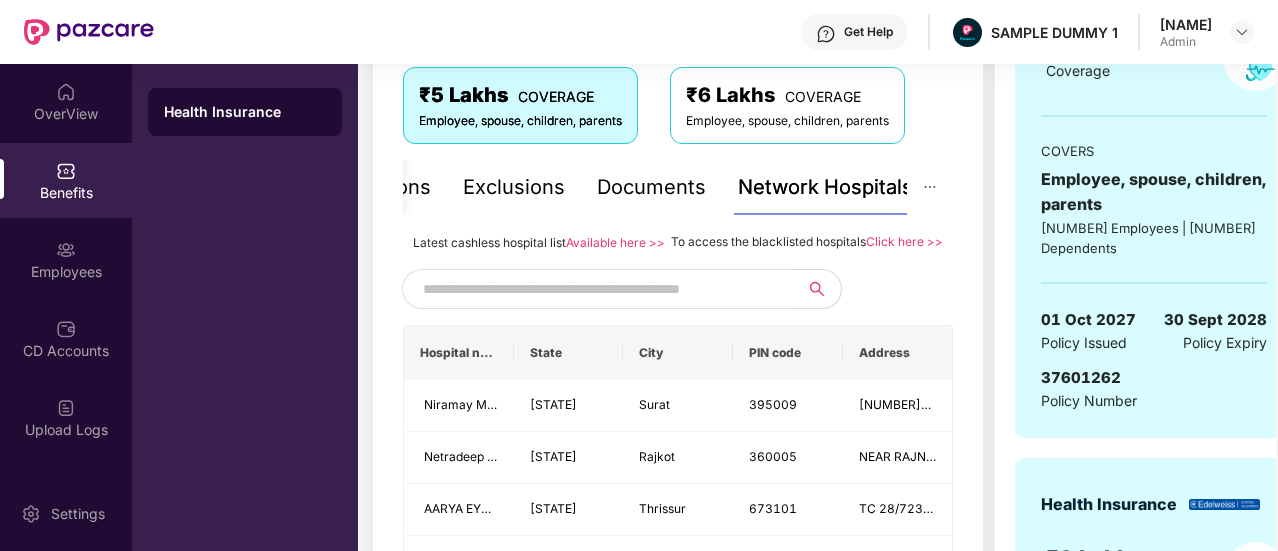 click at bounding box center [594, 289] 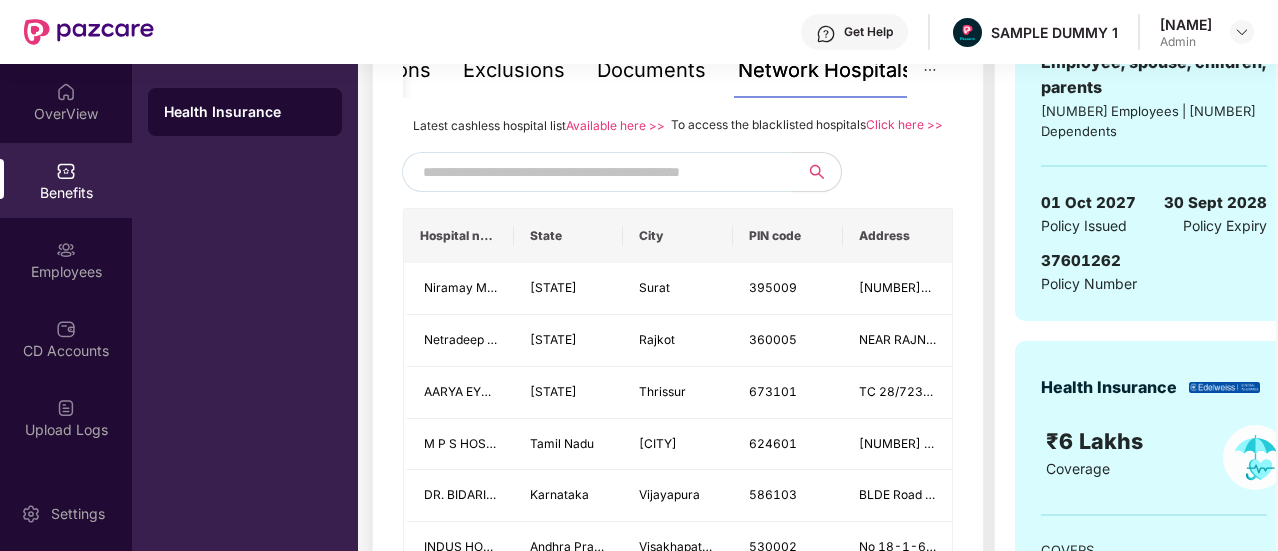 scroll, scrollTop: 463, scrollLeft: 0, axis: vertical 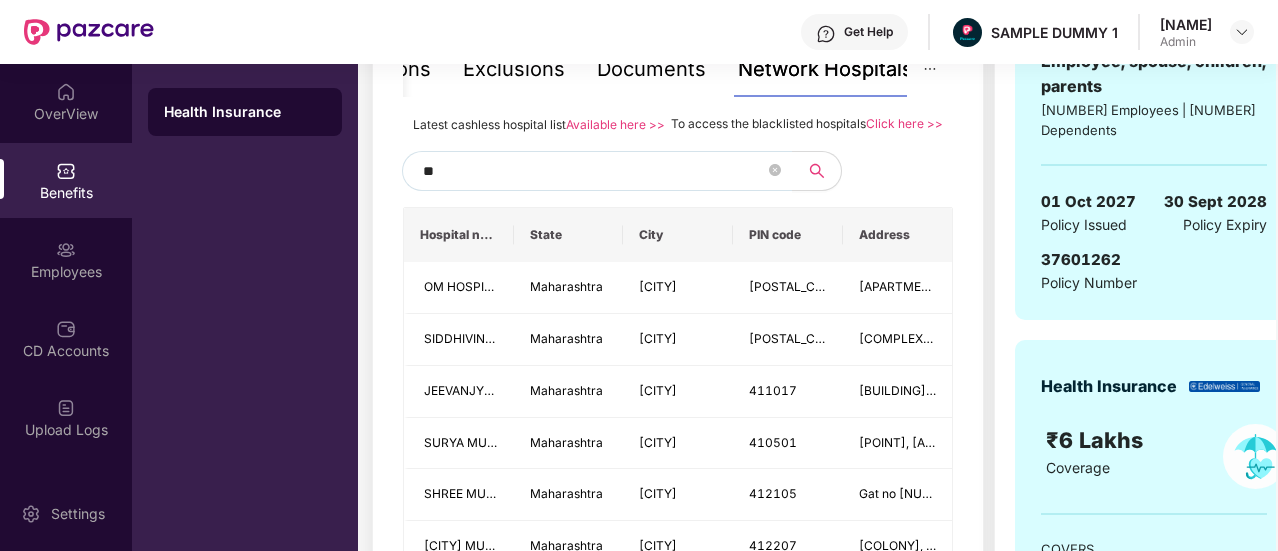 type on "*" 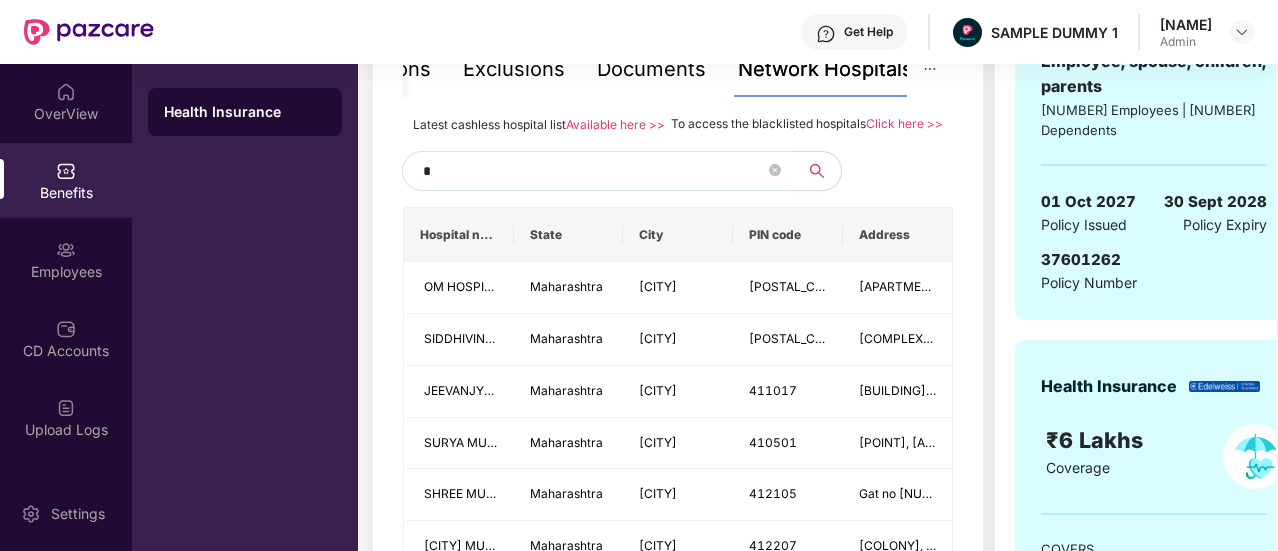 type 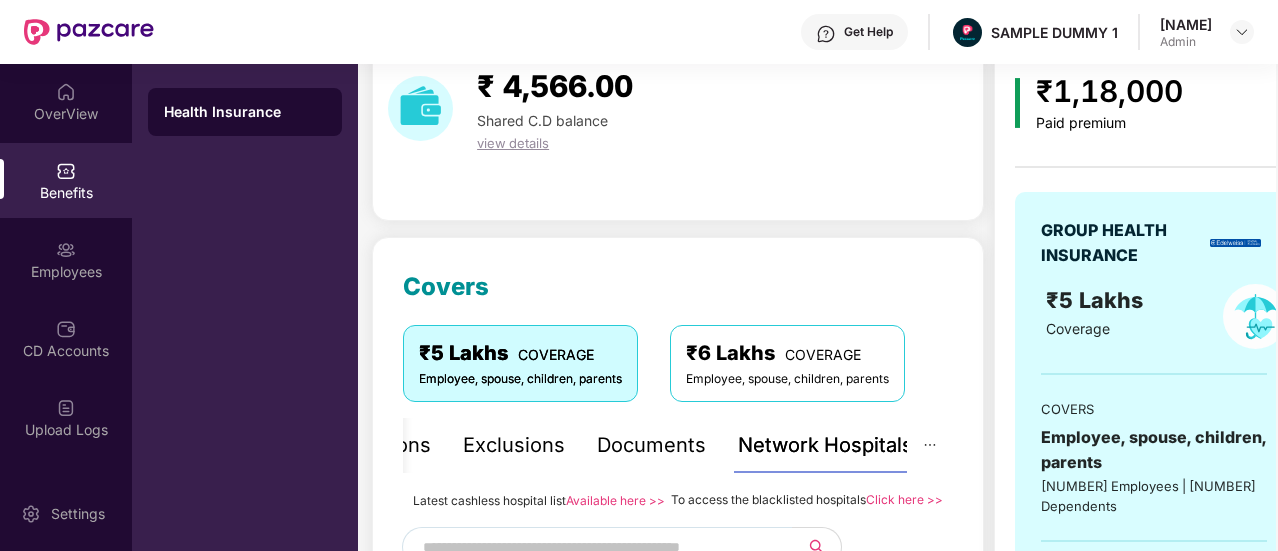 scroll, scrollTop: 84, scrollLeft: 0, axis: vertical 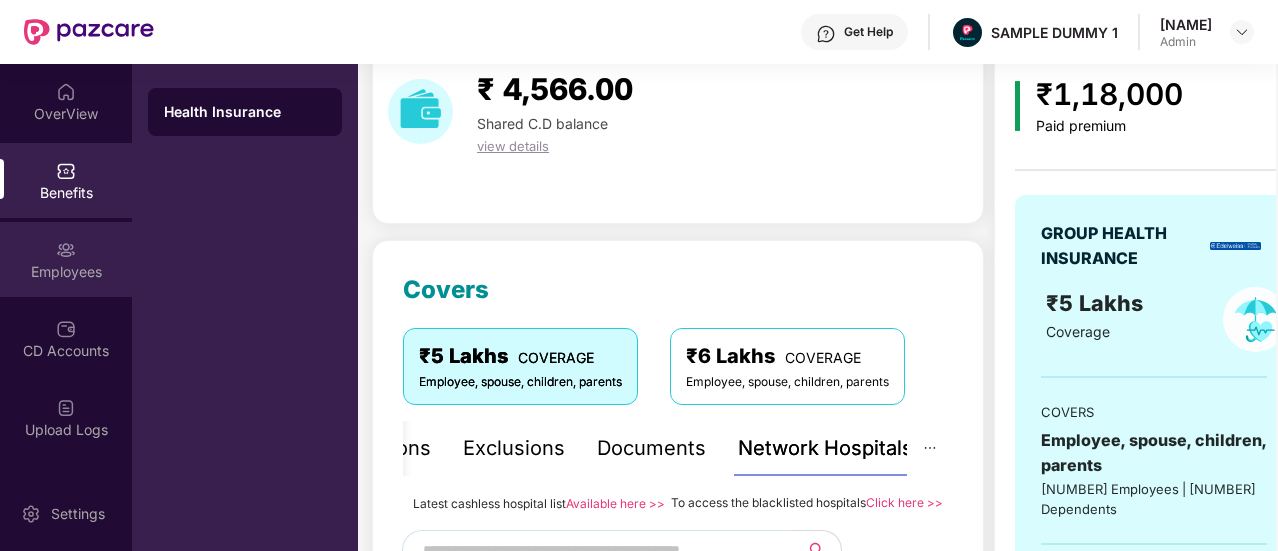 click at bounding box center (66, 250) 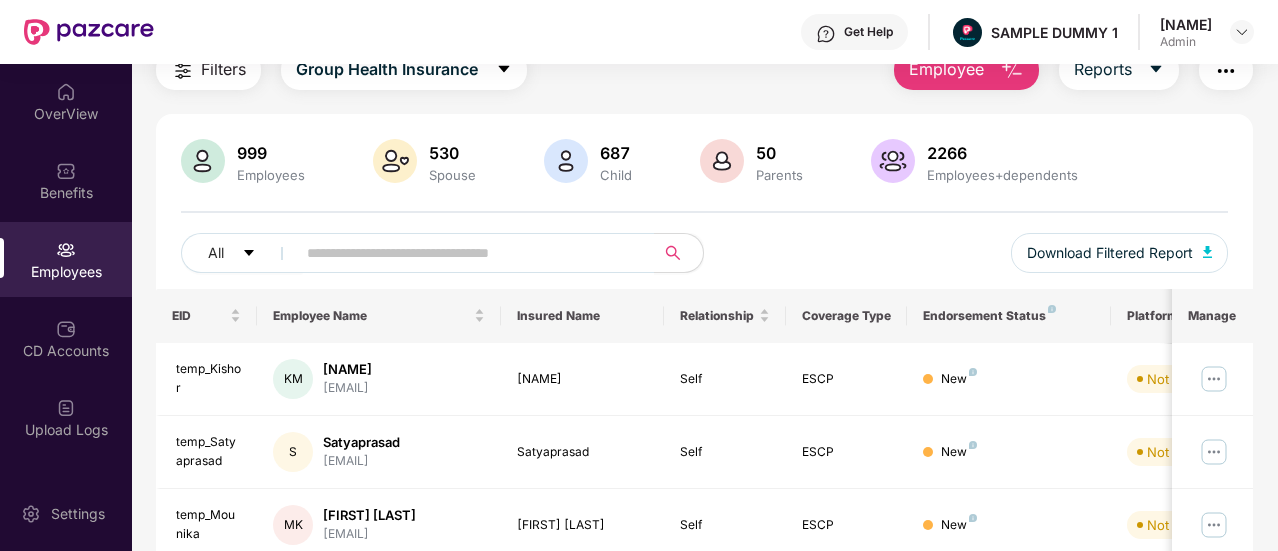 scroll, scrollTop: 0, scrollLeft: 0, axis: both 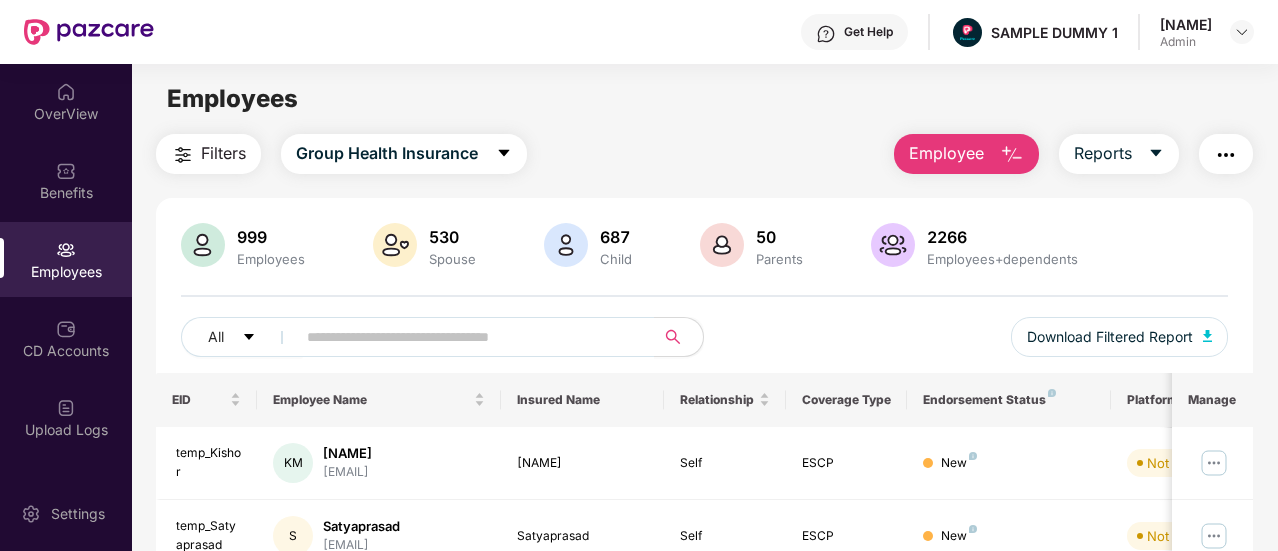 click on "Employee" at bounding box center [966, 154] 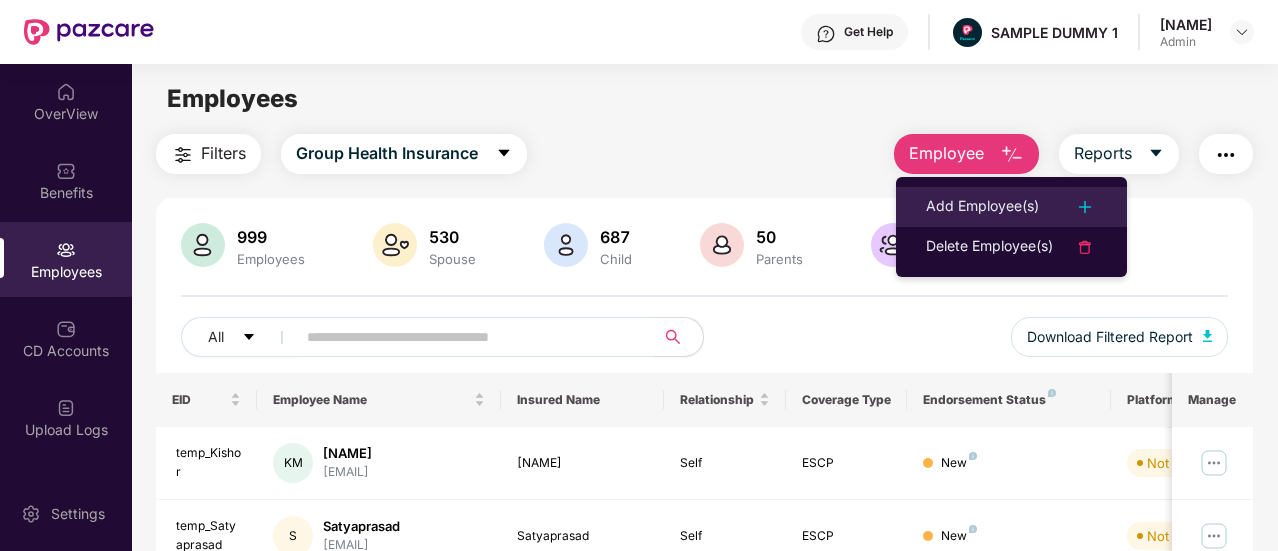 click on "Add Employee(s)" at bounding box center (982, 207) 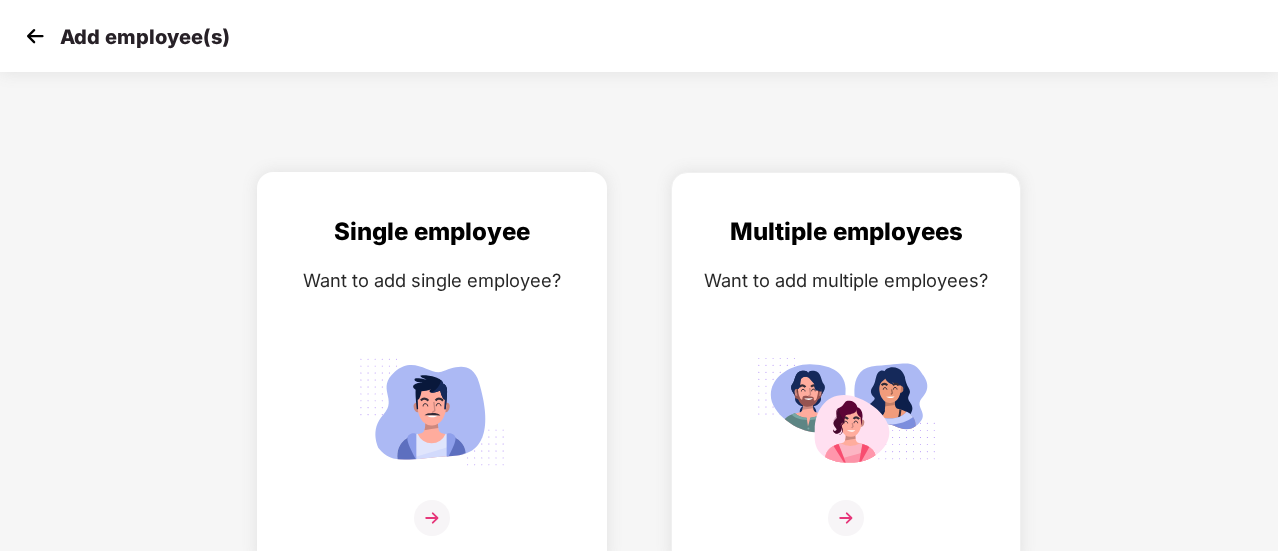 click at bounding box center [432, 411] 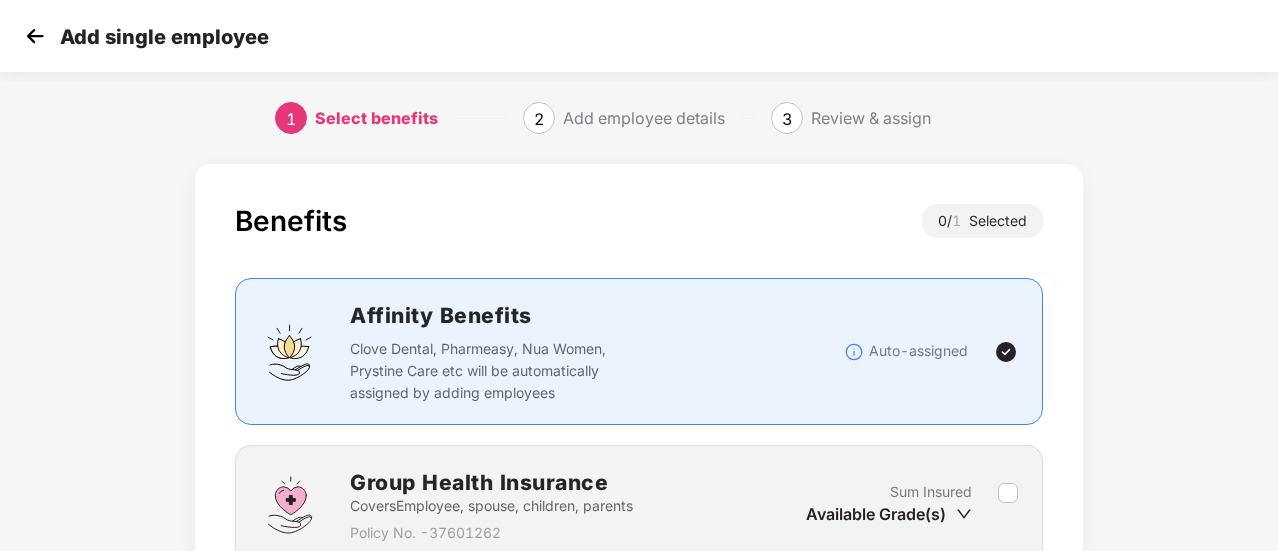 scroll, scrollTop: 186, scrollLeft: 0, axis: vertical 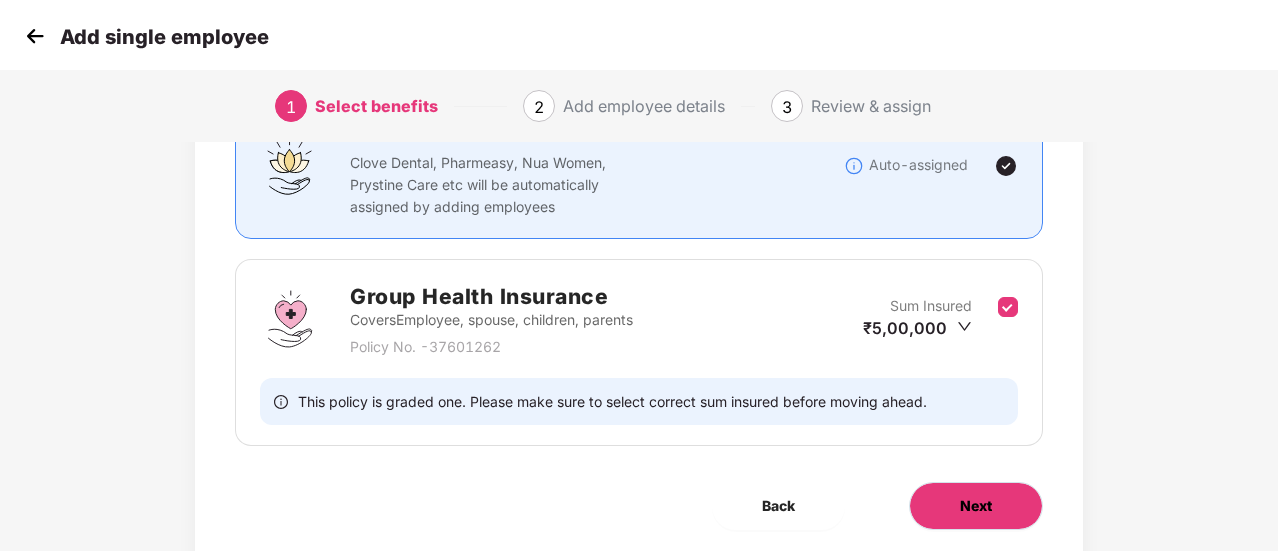 click on "Next" at bounding box center (976, 506) 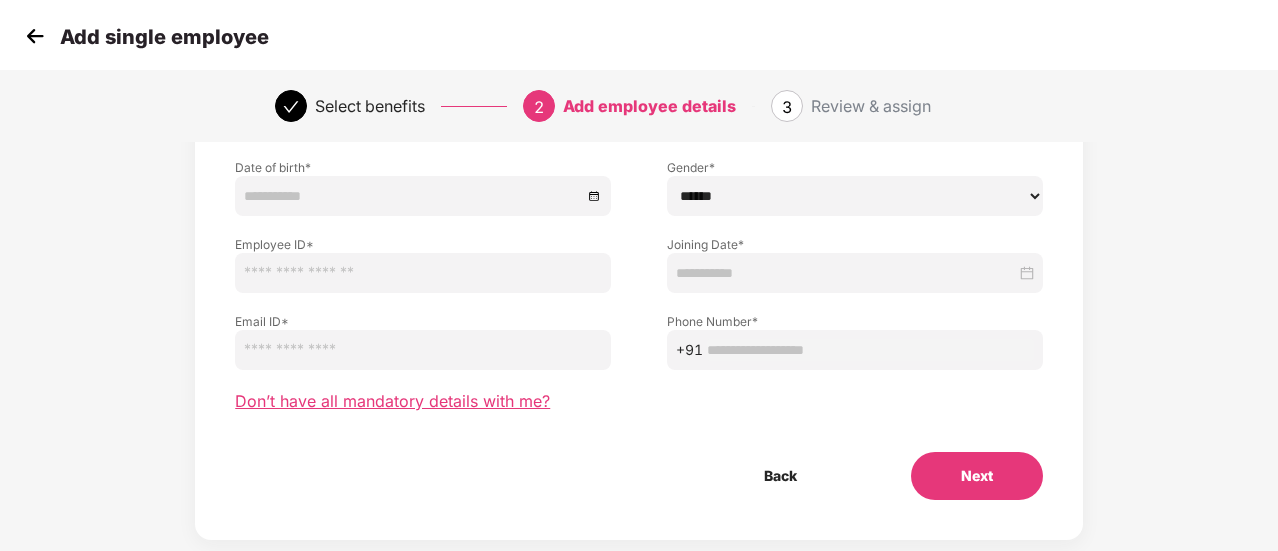 scroll, scrollTop: 238, scrollLeft: 0, axis: vertical 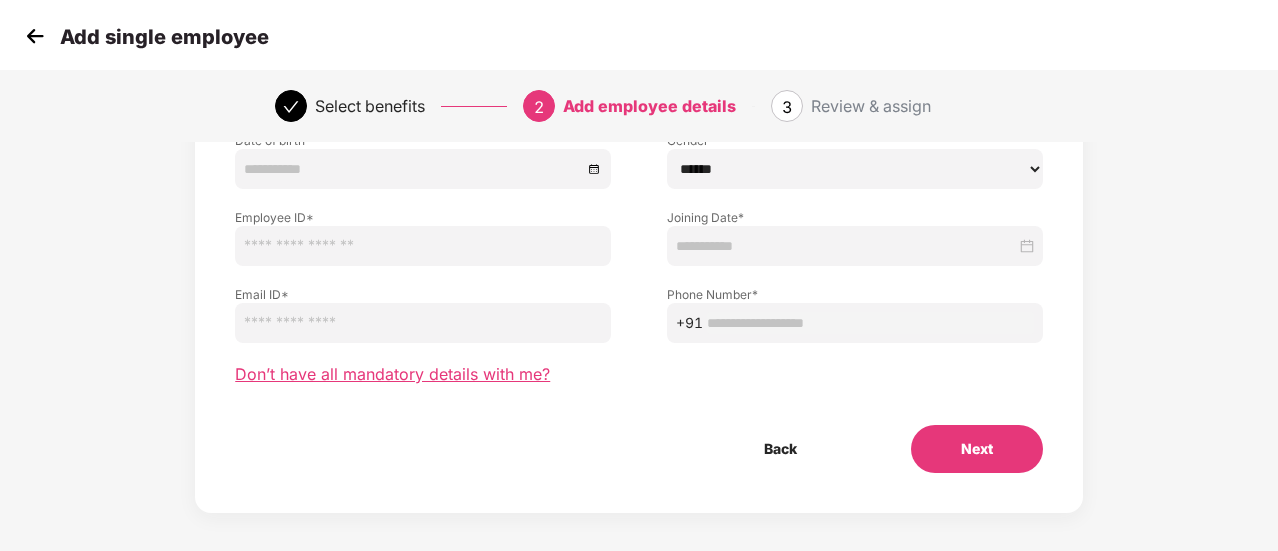 click on "Don’t have all mandatory details with me?" at bounding box center (392, 374) 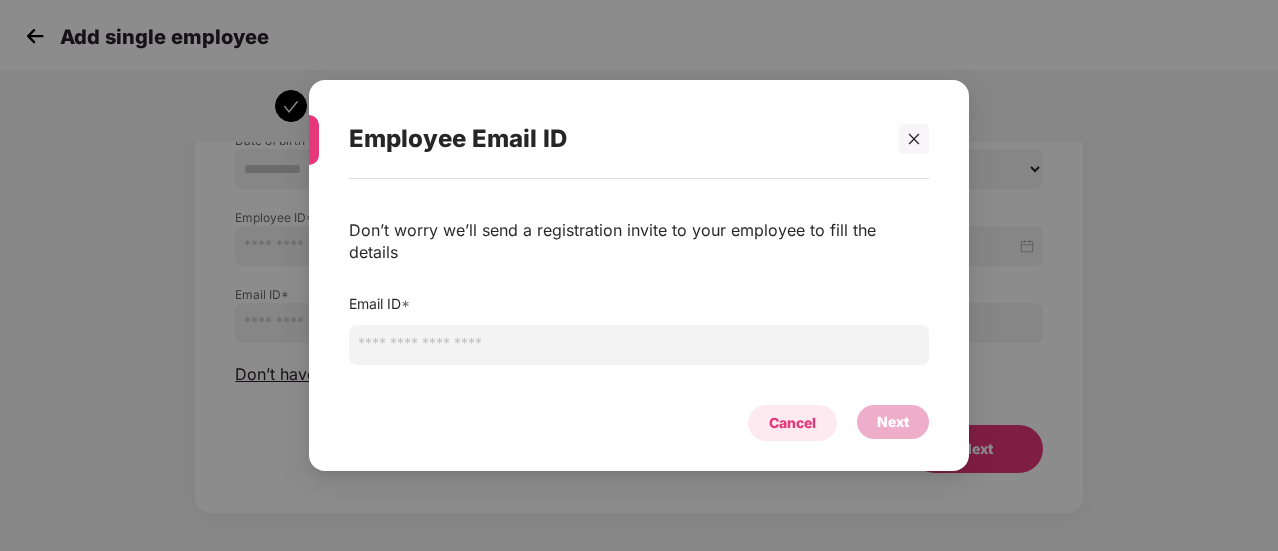 click on "Cancel" at bounding box center [792, 423] 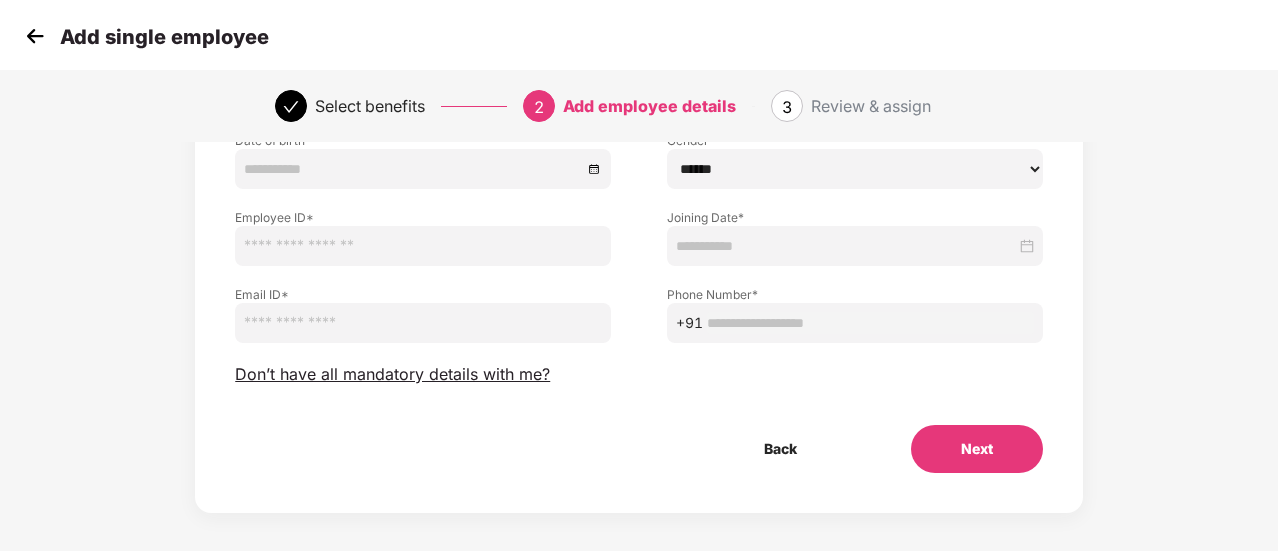 click at bounding box center (35, 36) 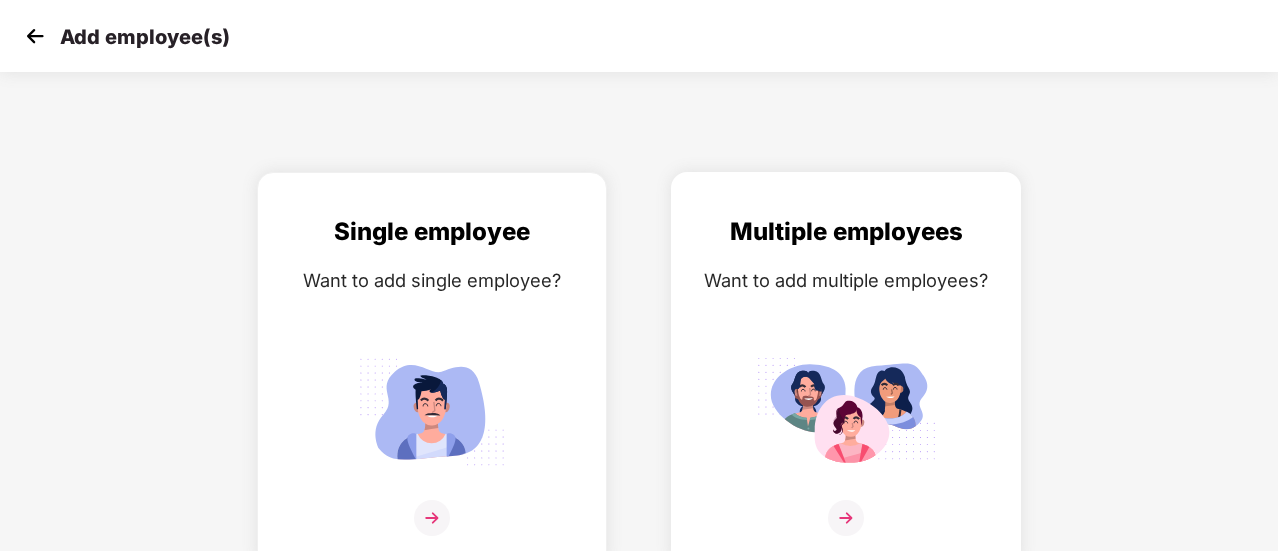 click at bounding box center [846, 411] 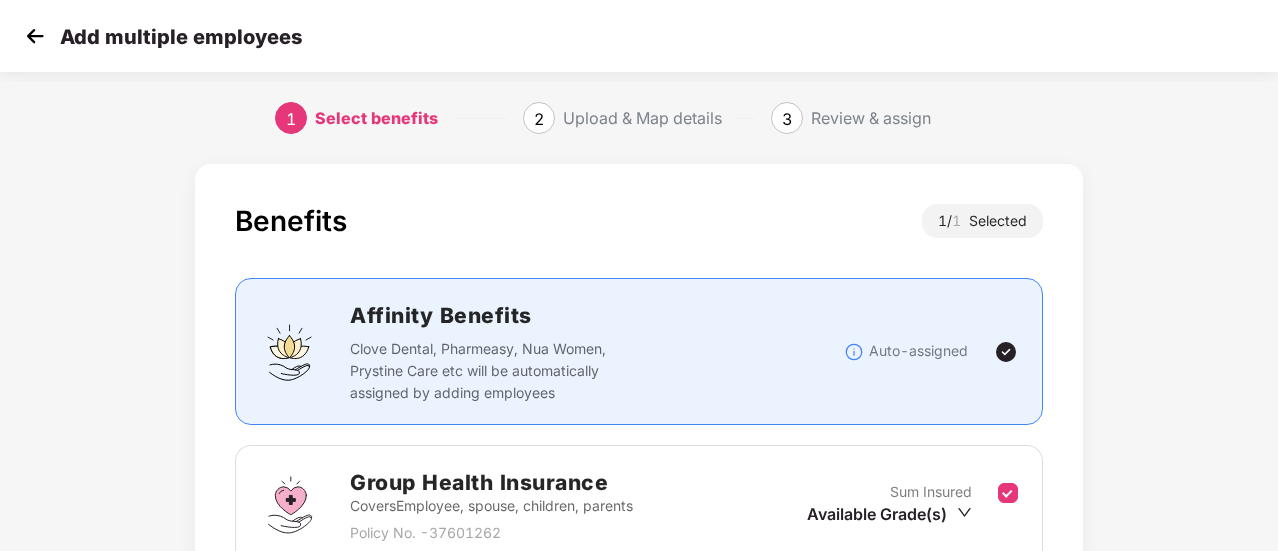 scroll, scrollTop: 248, scrollLeft: 0, axis: vertical 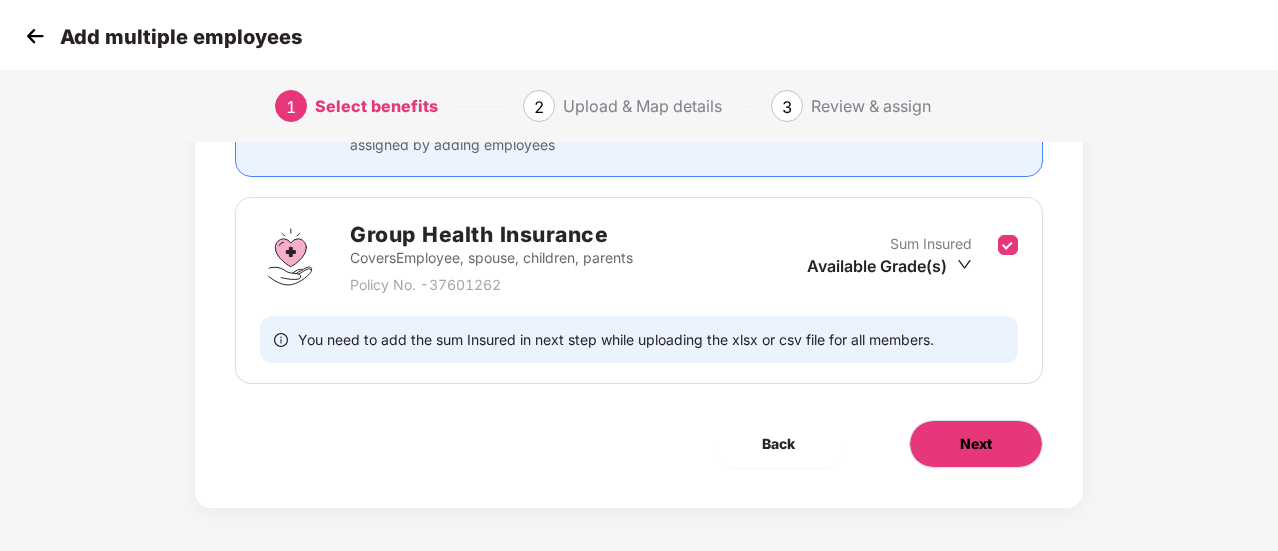 click on "Next" at bounding box center (976, 444) 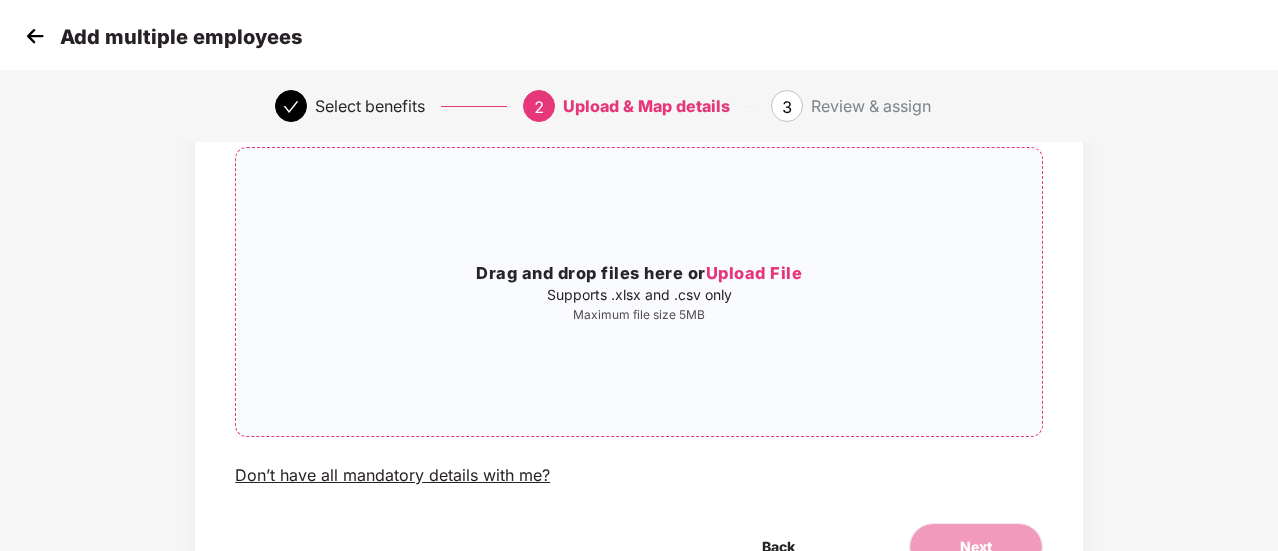 scroll, scrollTop: 143, scrollLeft: 0, axis: vertical 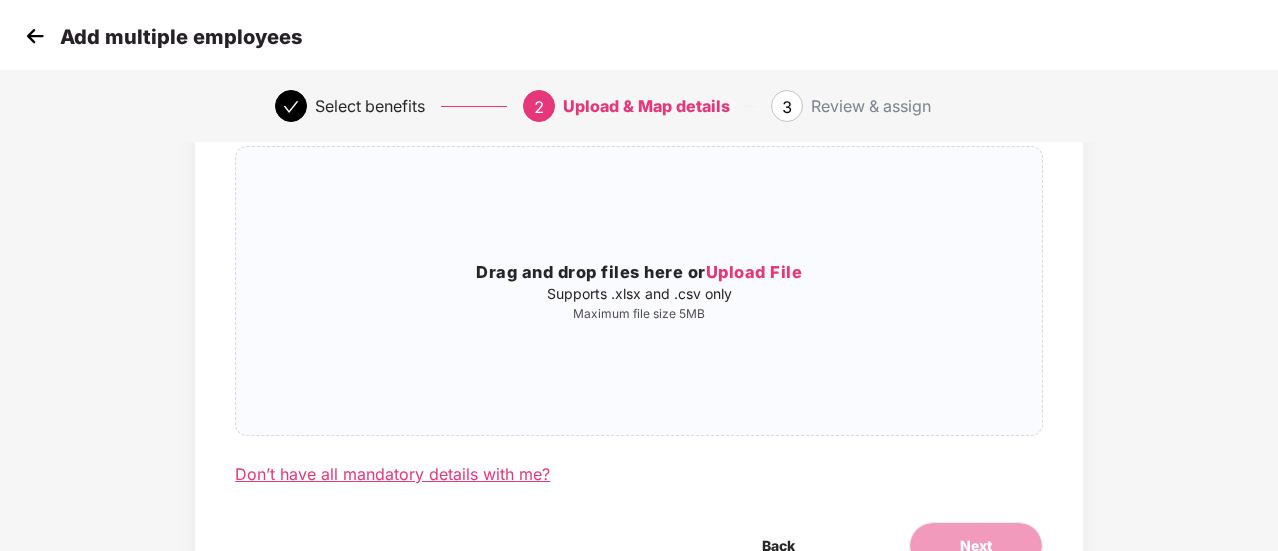 click on "Don’t have all mandatory details with me?" at bounding box center [392, 474] 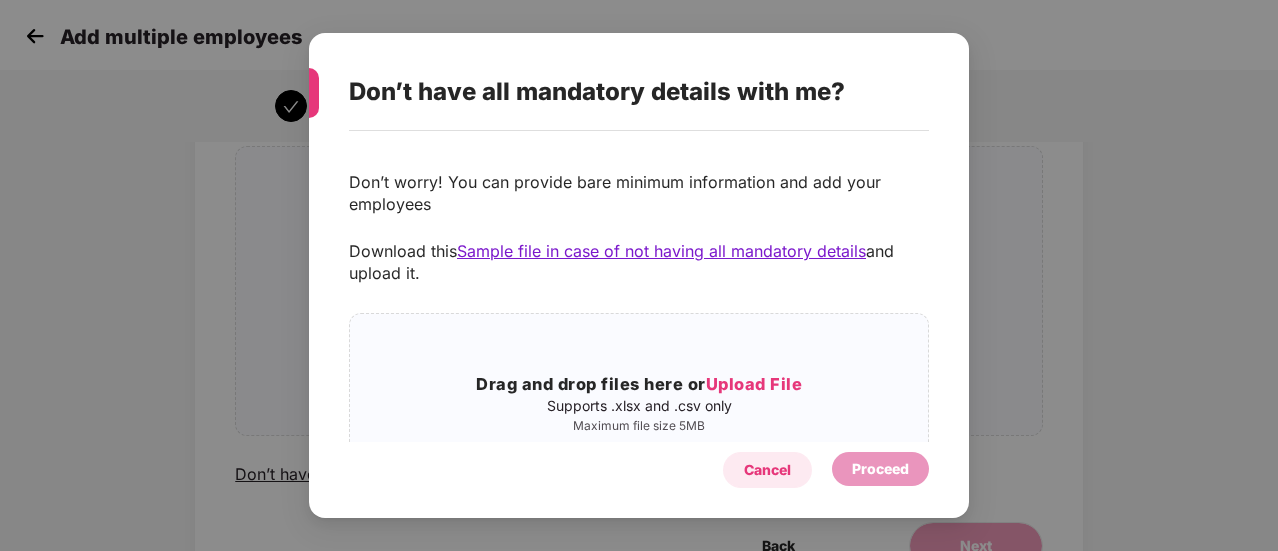 click on "Cancel" at bounding box center (767, 470) 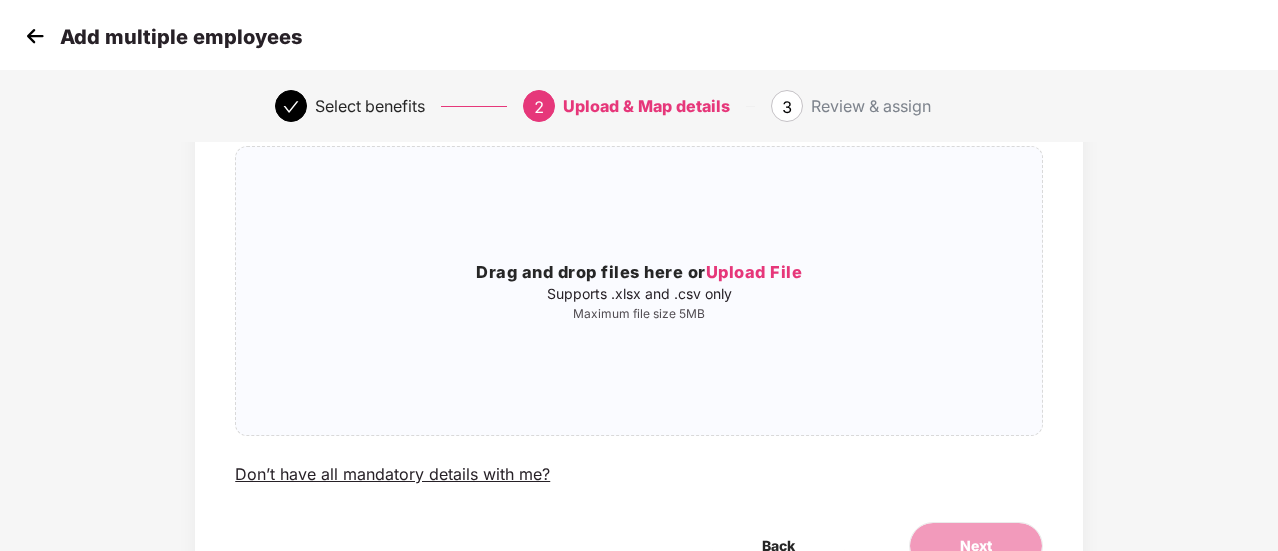 click at bounding box center [35, 36] 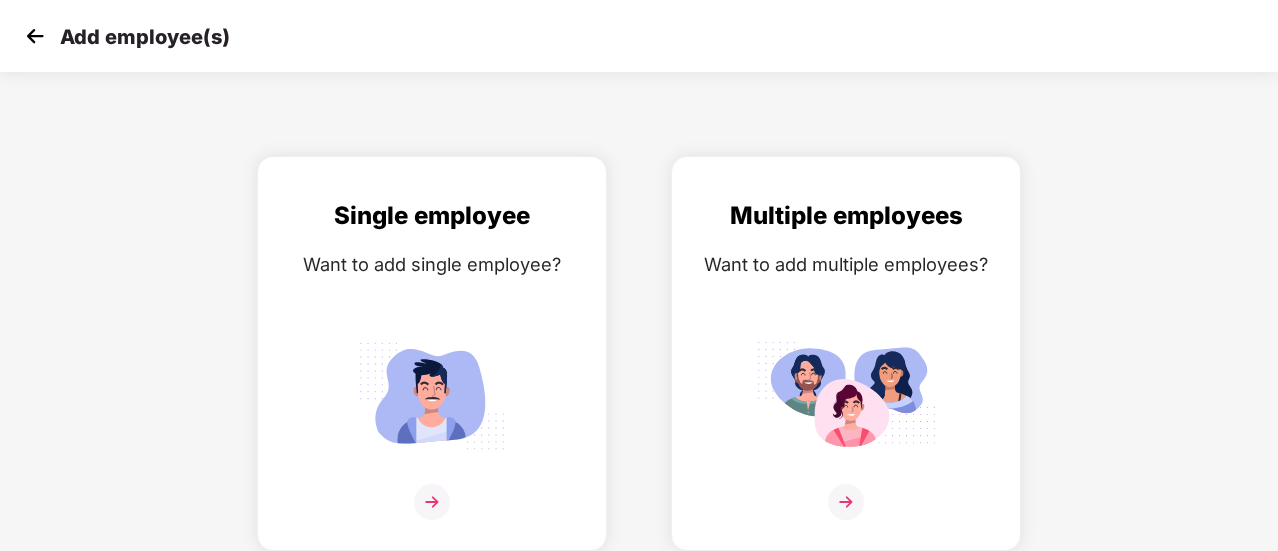 scroll, scrollTop: 0, scrollLeft: 0, axis: both 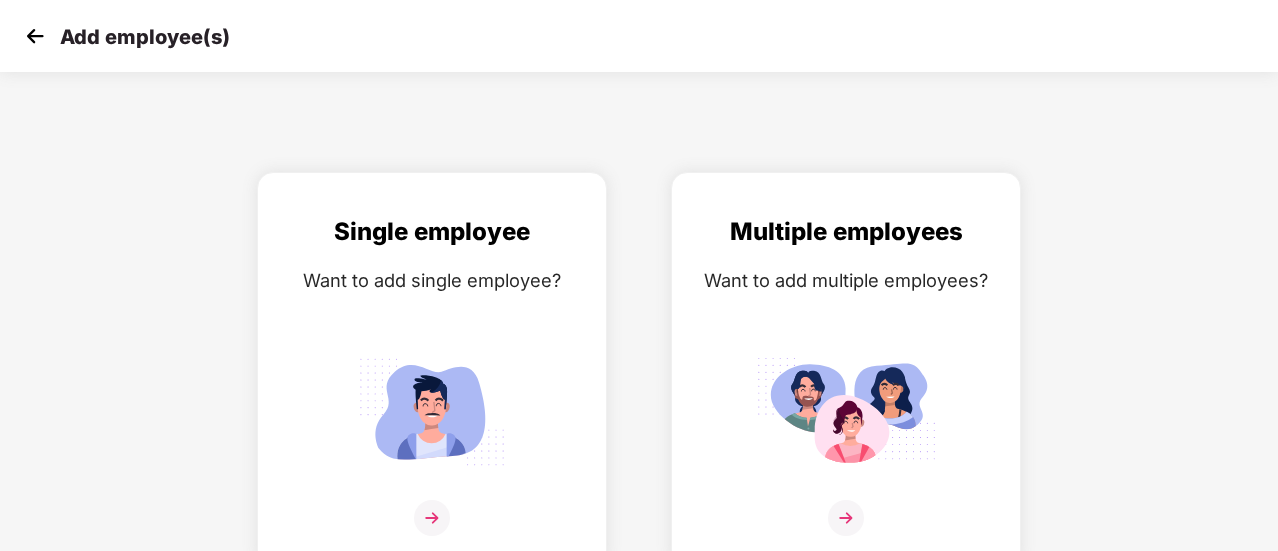 click at bounding box center [35, 36] 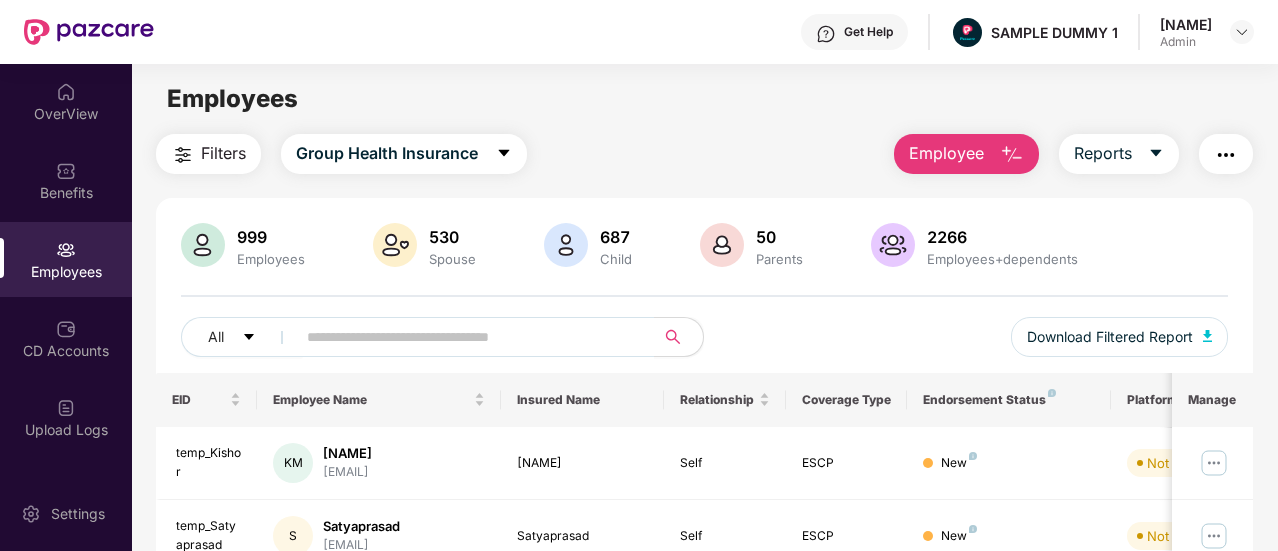 click on "Employee" at bounding box center [946, 153] 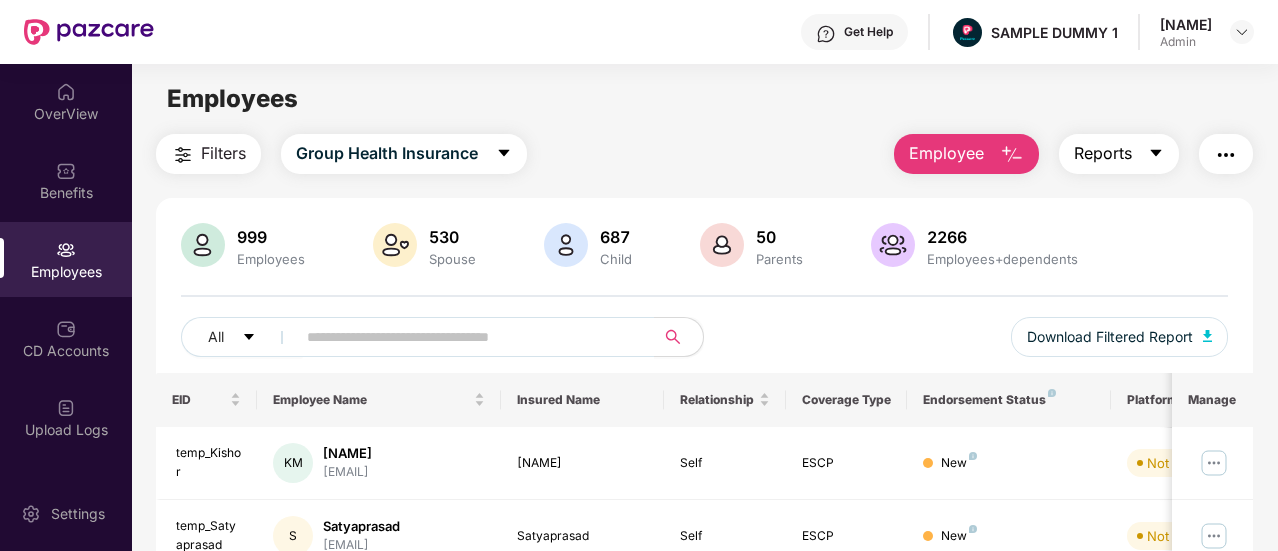 click on "Reports" at bounding box center (1103, 153) 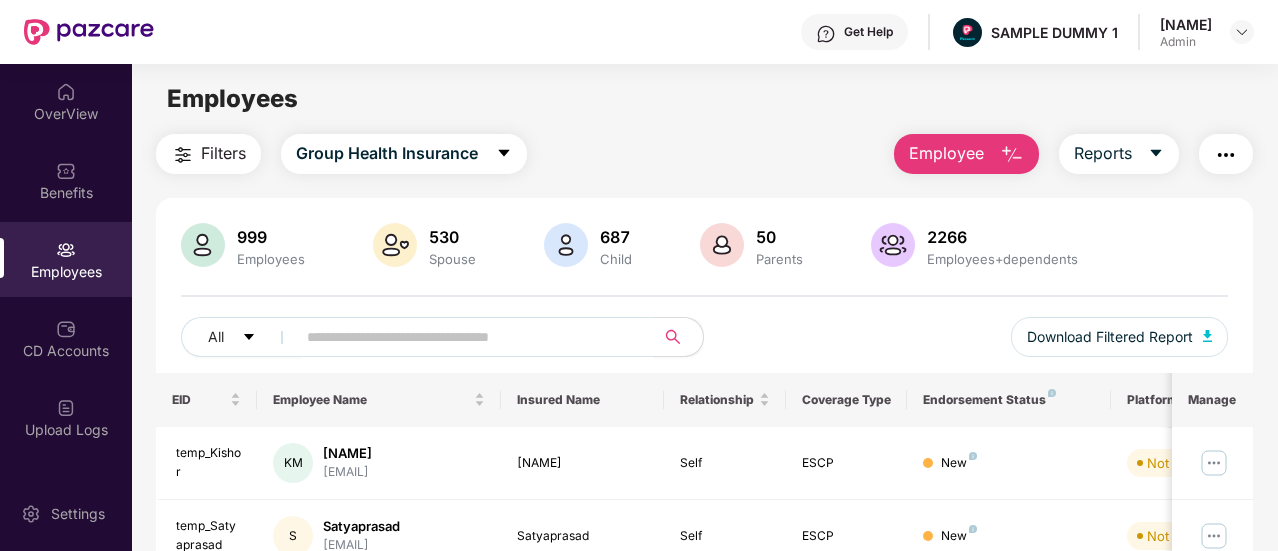 click on "All Download Filtered Report" at bounding box center (704, 345) 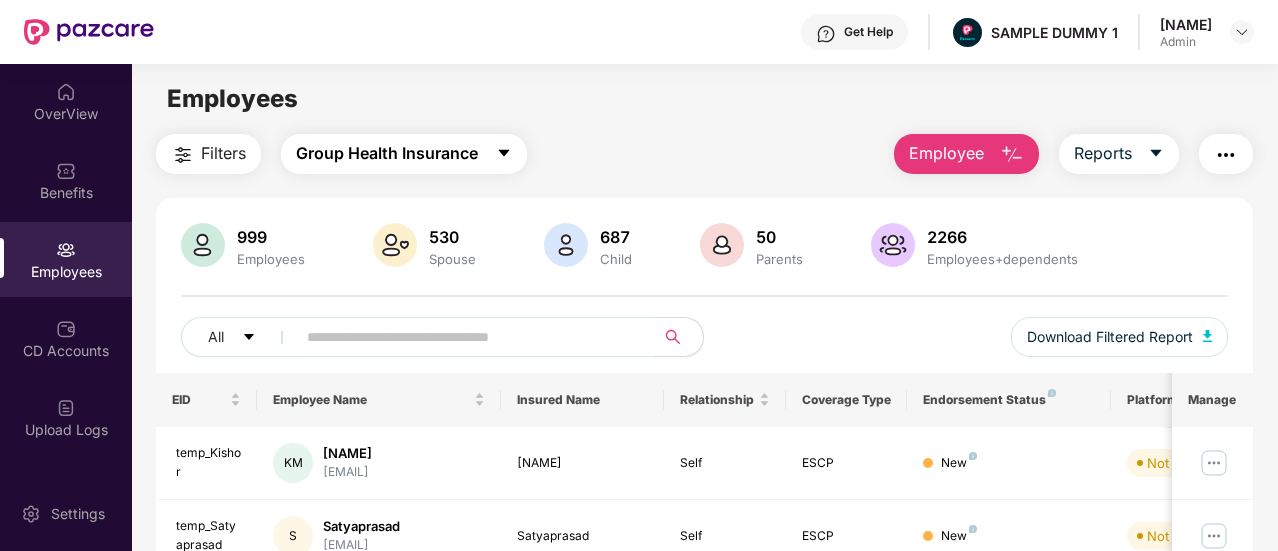 click on "Group Health Insurance" at bounding box center [387, 153] 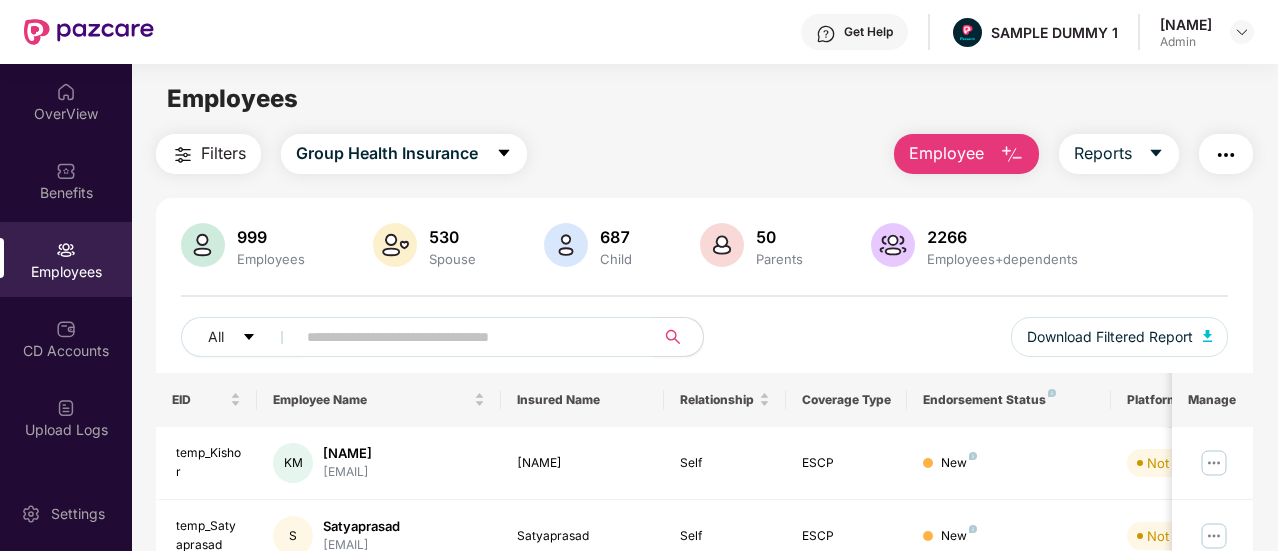click on "Filters Group Health Insurance Employee  Reports" at bounding box center (704, 154) 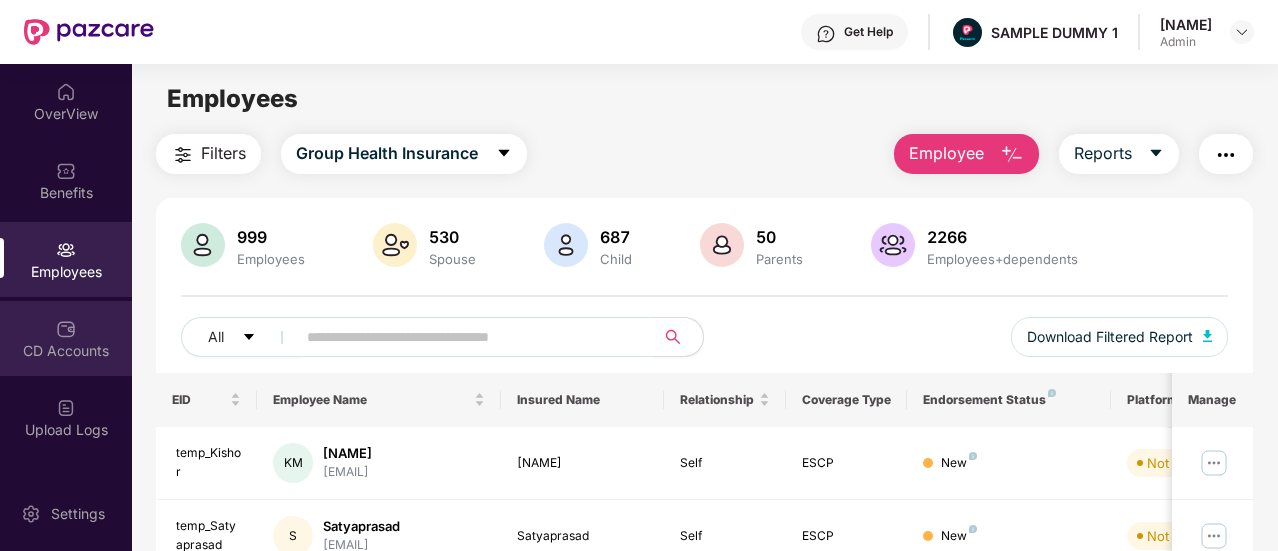 scroll, scrollTop: 52, scrollLeft: 0, axis: vertical 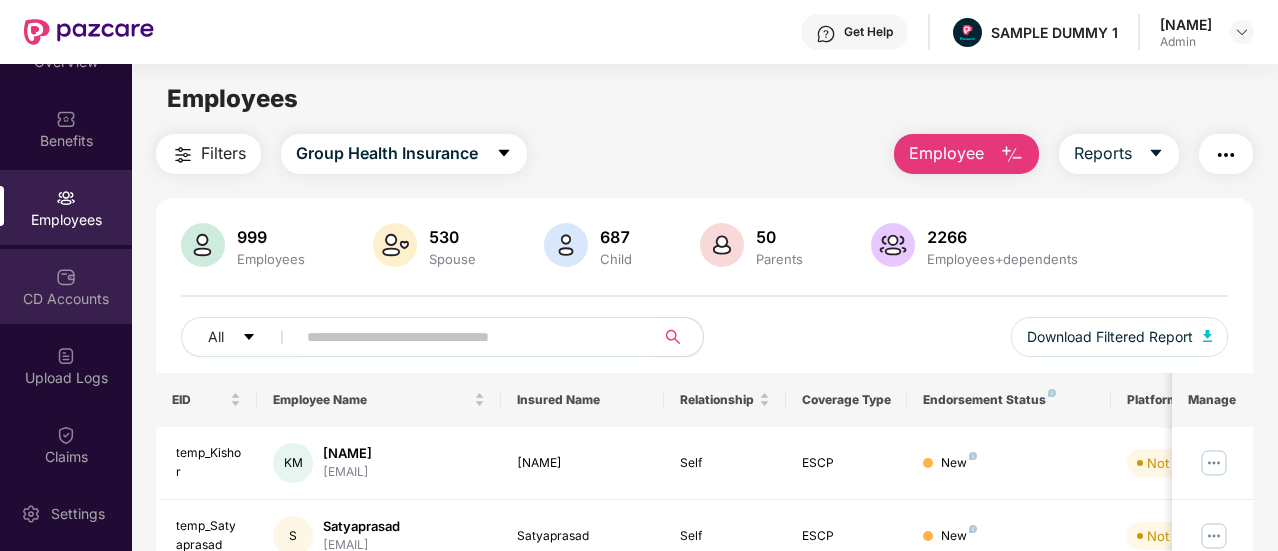 click on "CD Accounts" at bounding box center (66, 299) 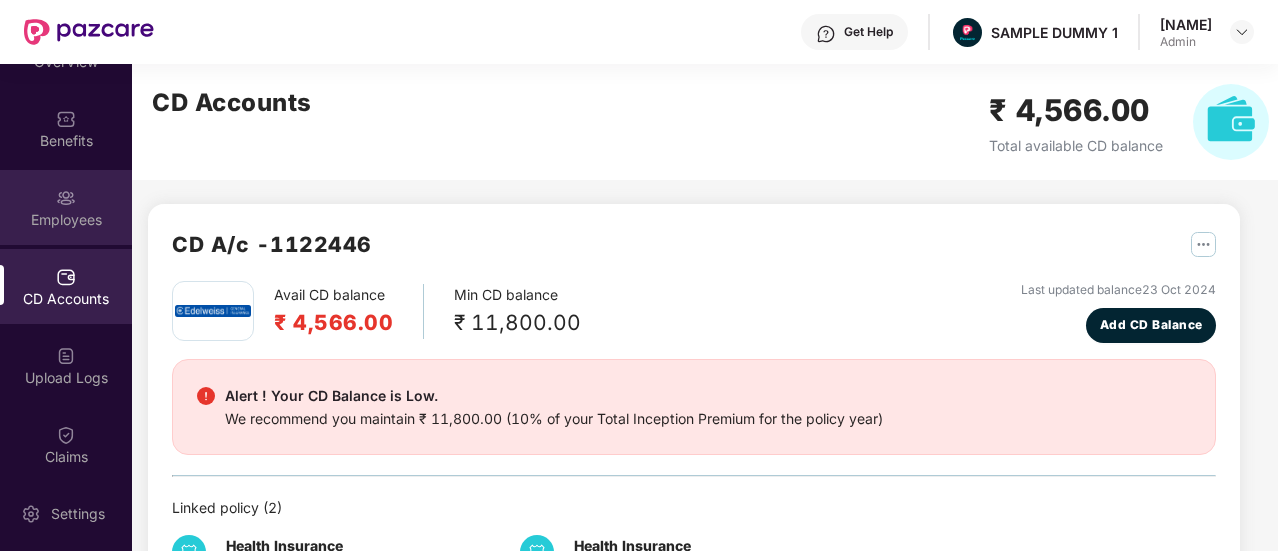 click on "Employees" at bounding box center [66, 207] 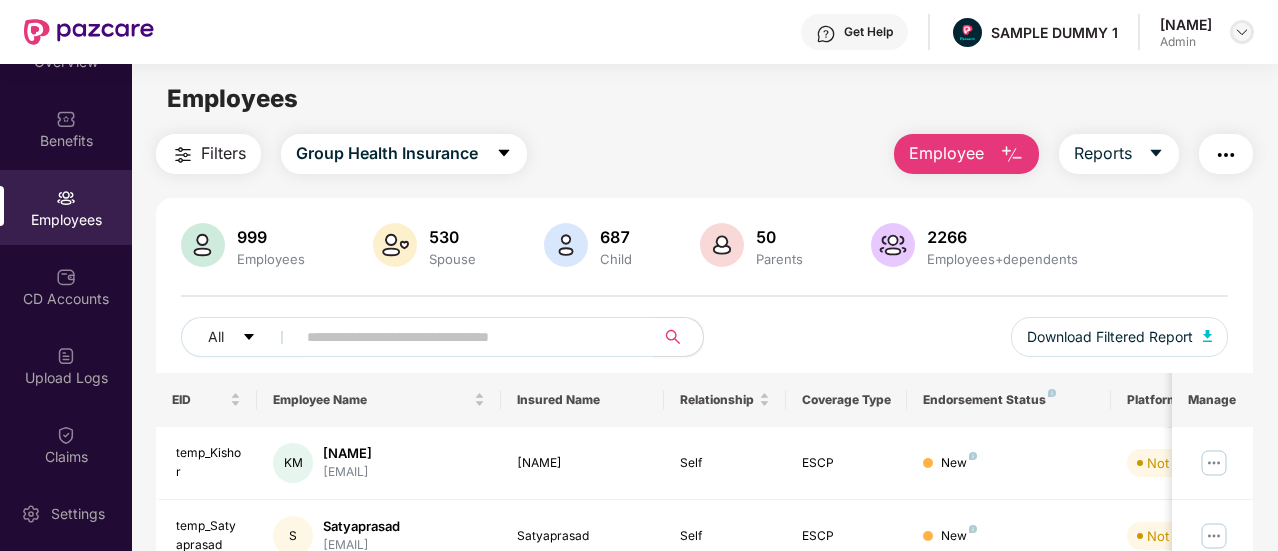 click at bounding box center (1242, 32) 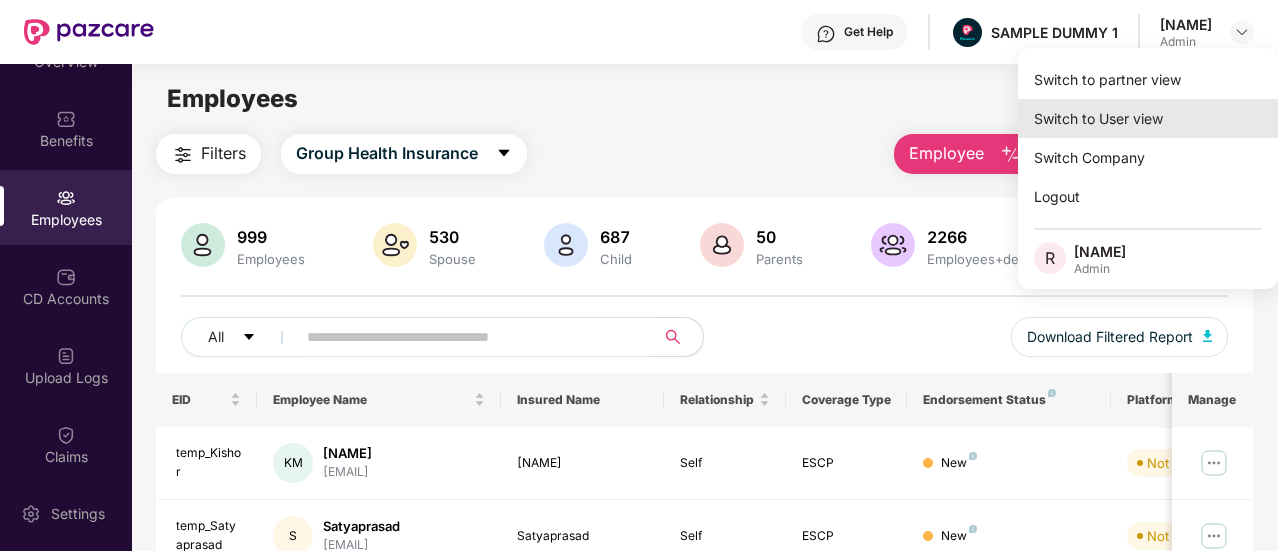 click on "Switch to User view" at bounding box center [1148, 118] 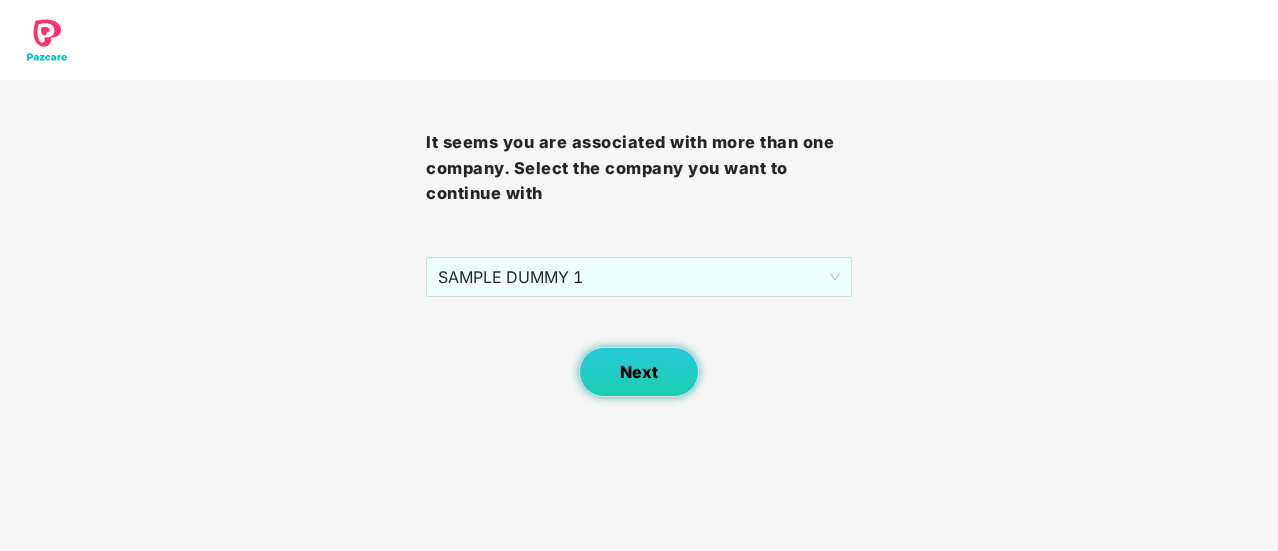 click on "Next" at bounding box center [639, 372] 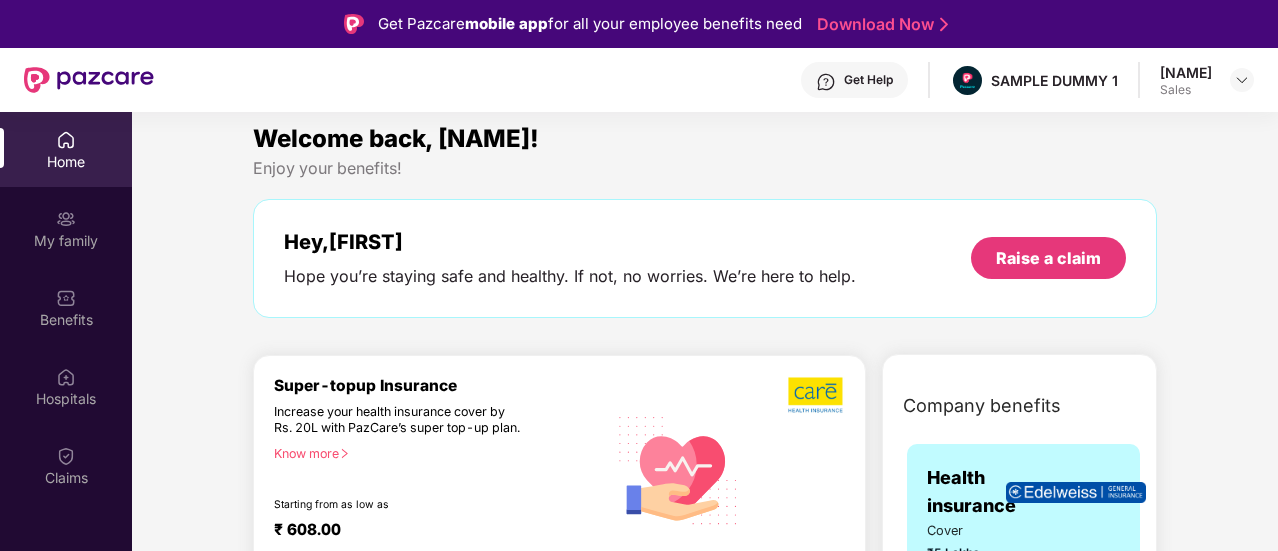scroll, scrollTop: 0, scrollLeft: 0, axis: both 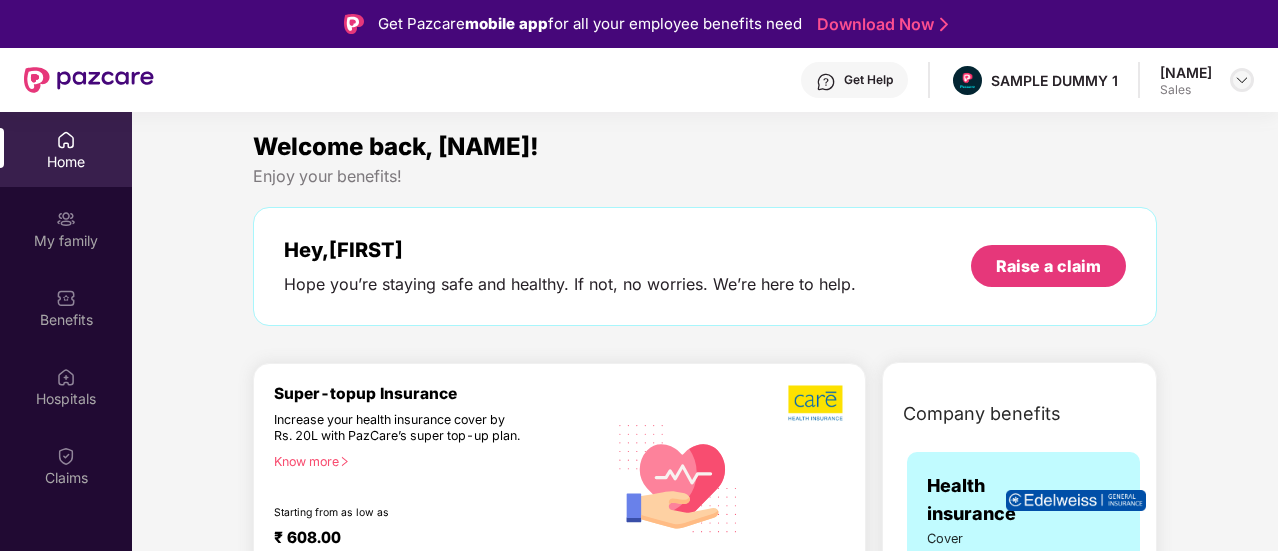 click at bounding box center (1242, 80) 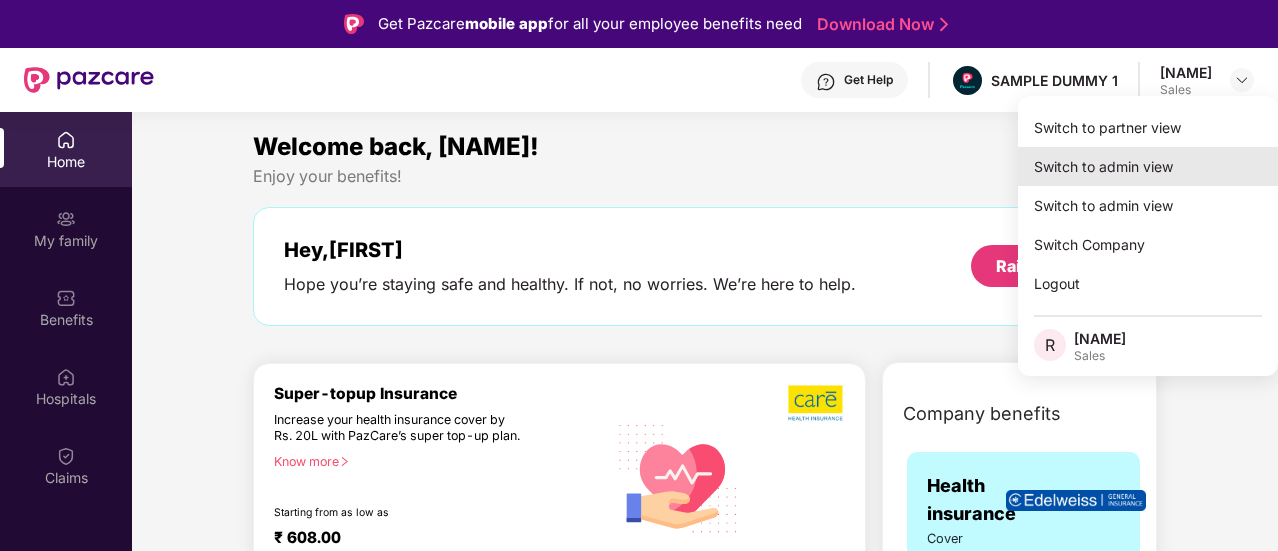 click on "Switch to admin view" at bounding box center (1148, 166) 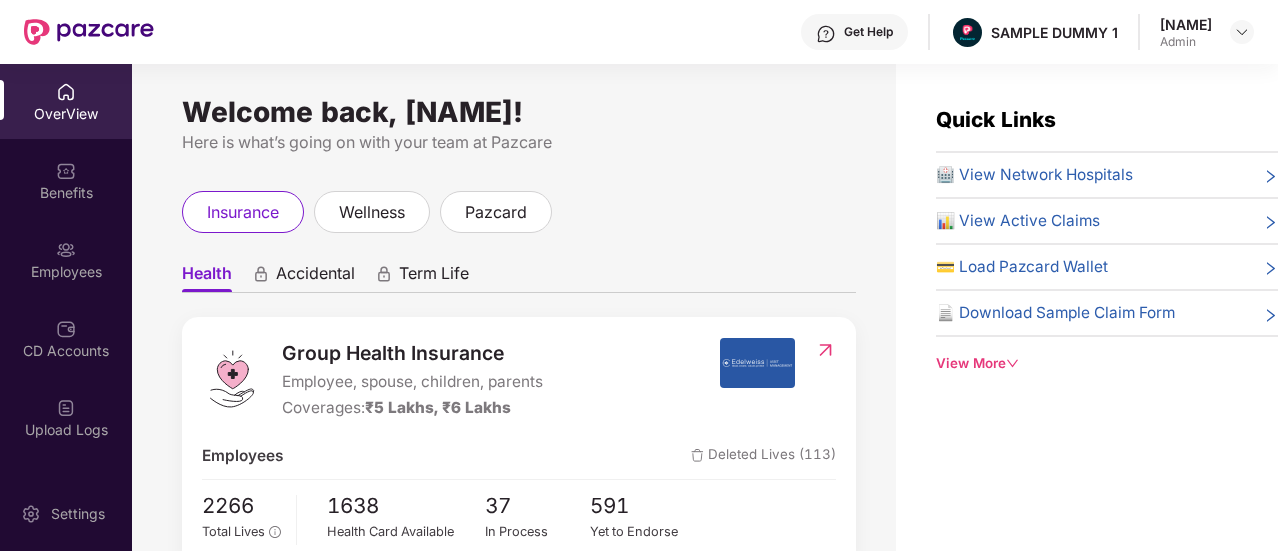 click on "View More" at bounding box center (1107, 363) 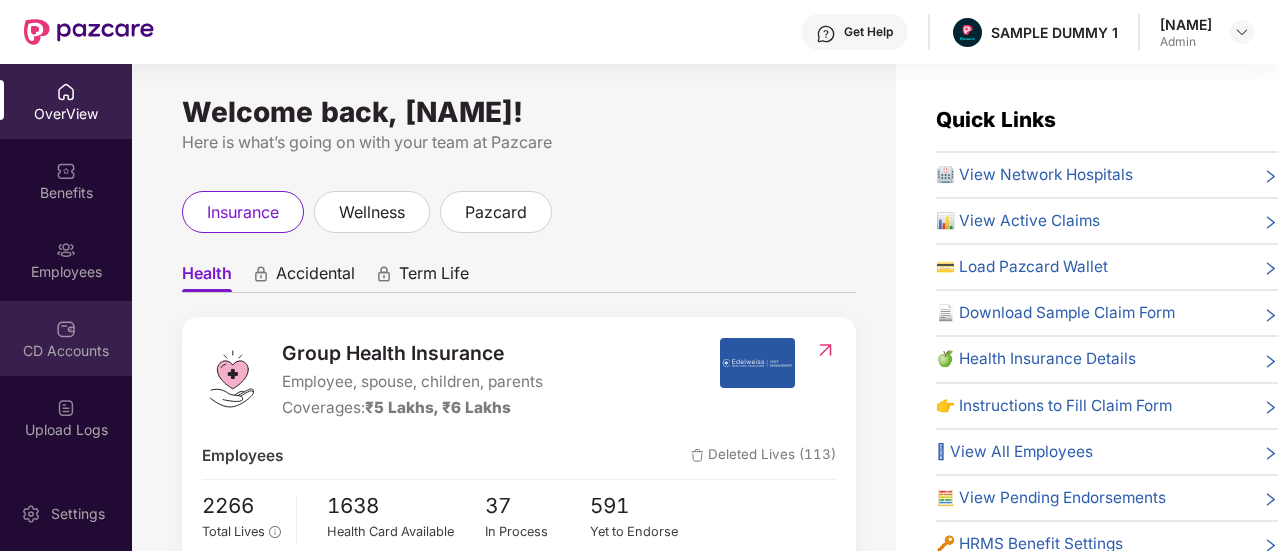 click on "CD Accounts" at bounding box center (66, 351) 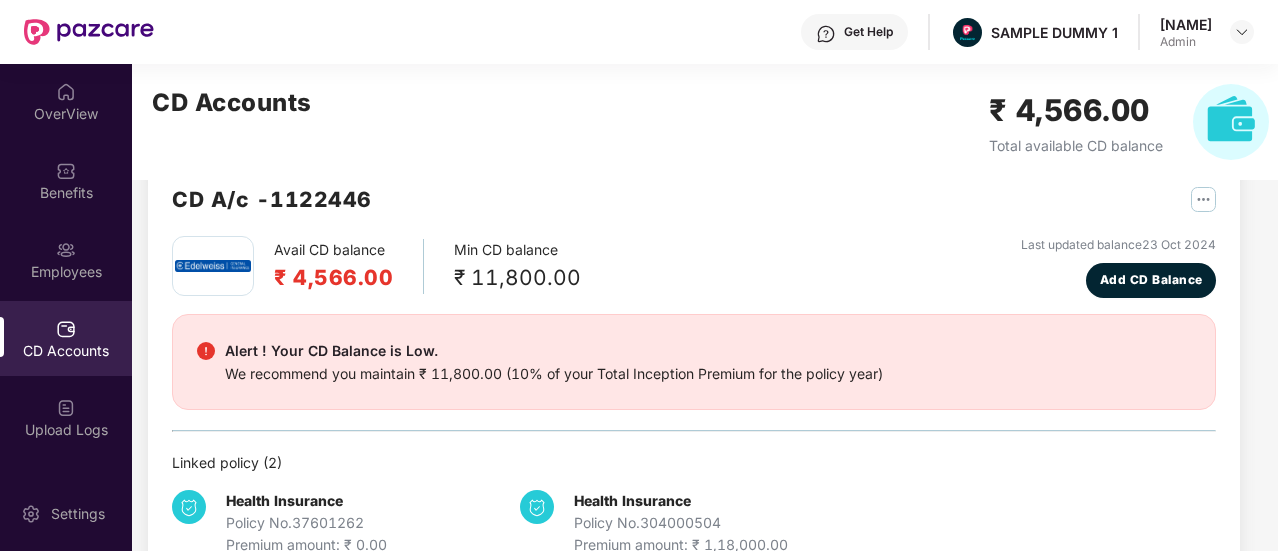 scroll, scrollTop: 96, scrollLeft: 0, axis: vertical 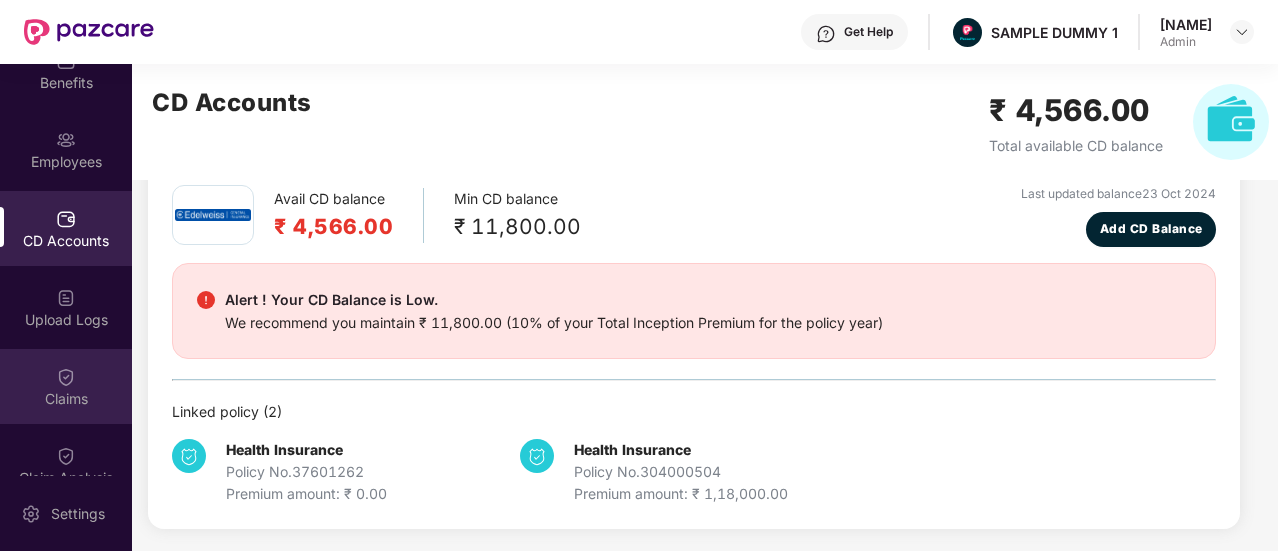 click on "Claims" at bounding box center (66, 399) 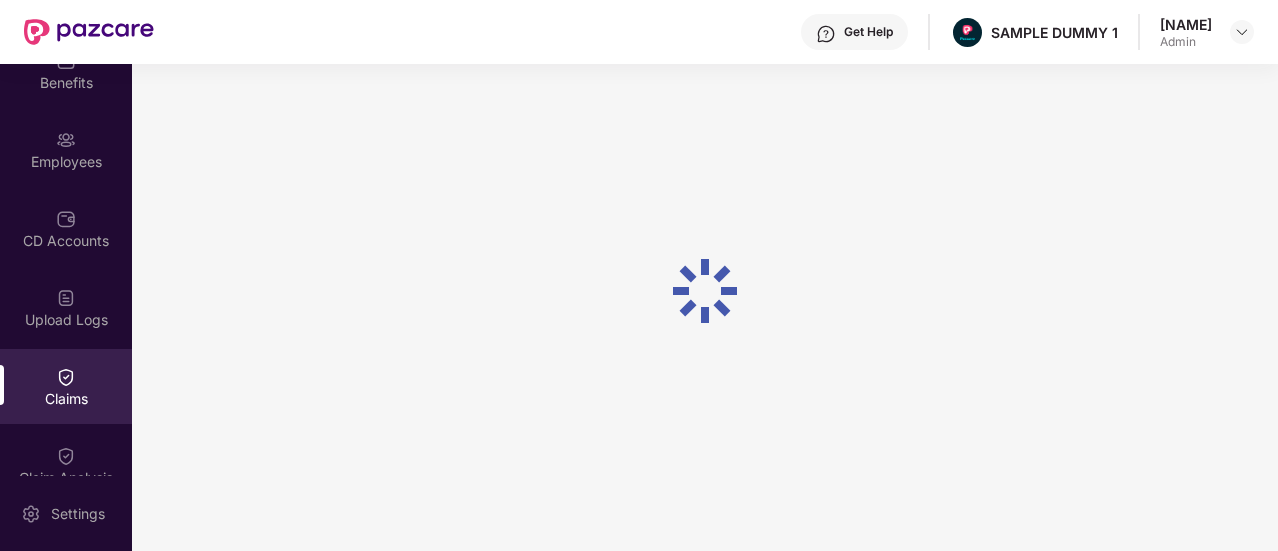 scroll, scrollTop: 96, scrollLeft: 0, axis: vertical 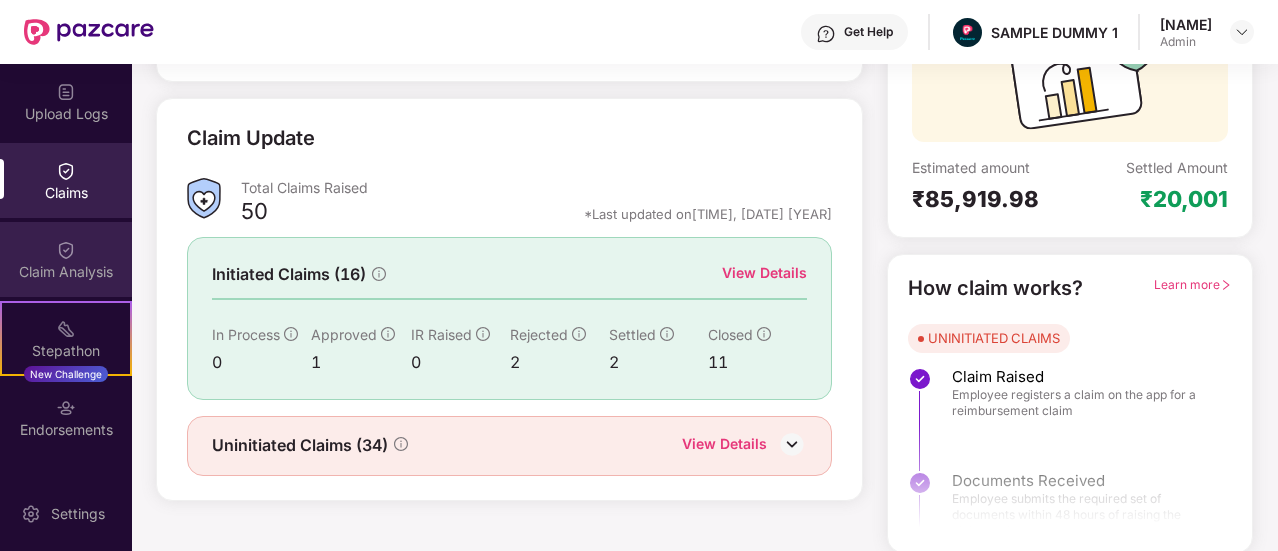 click on "Claim Analysis" at bounding box center [66, 272] 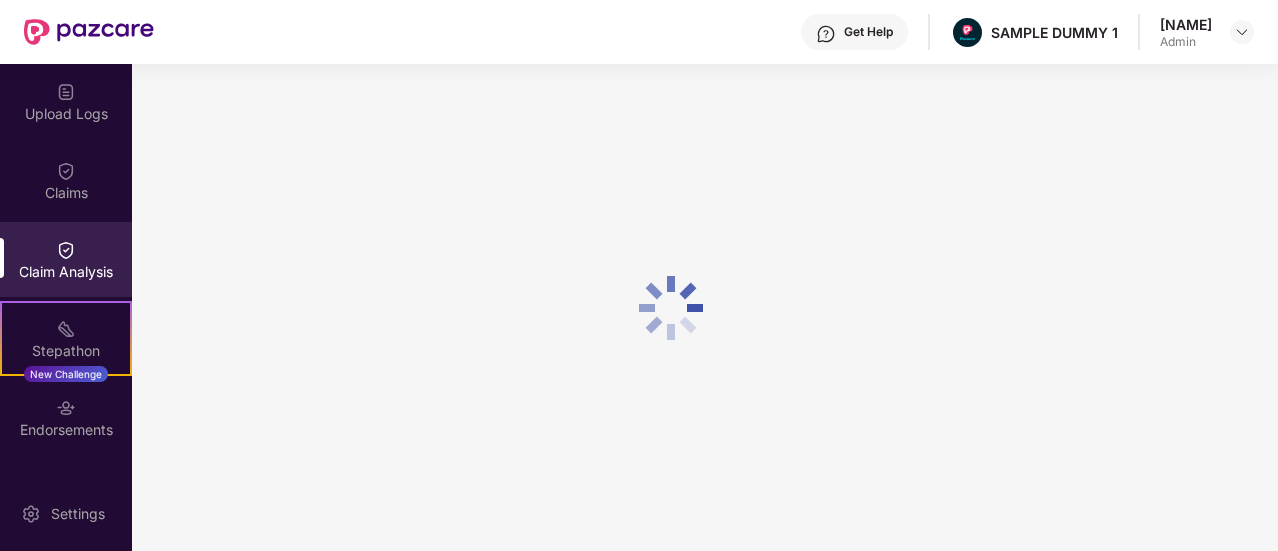 click 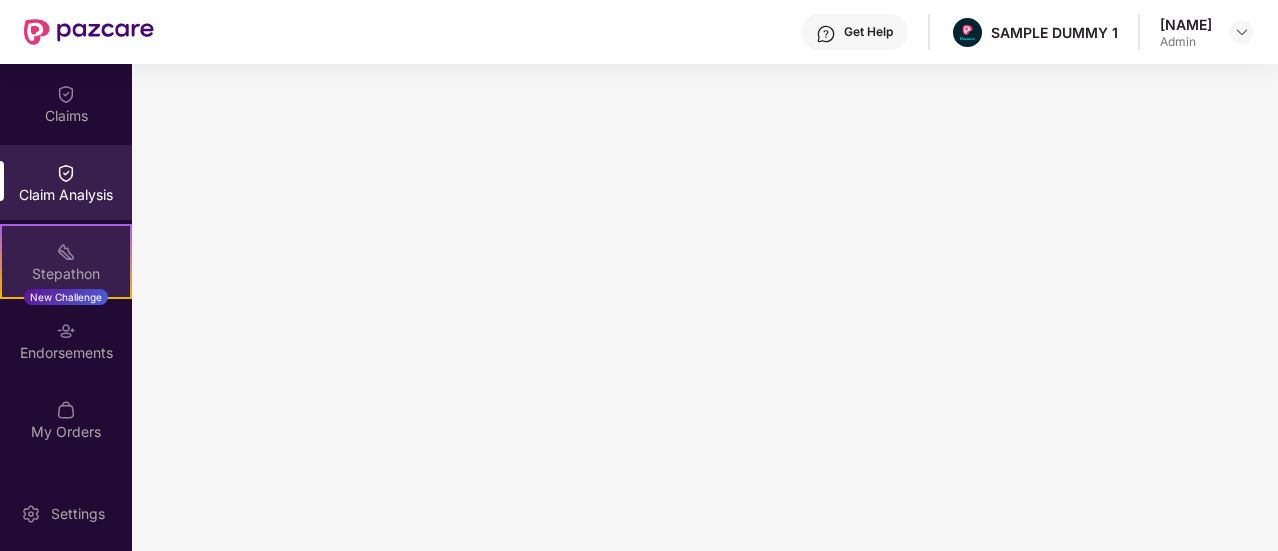 scroll, scrollTop: 394, scrollLeft: 0, axis: vertical 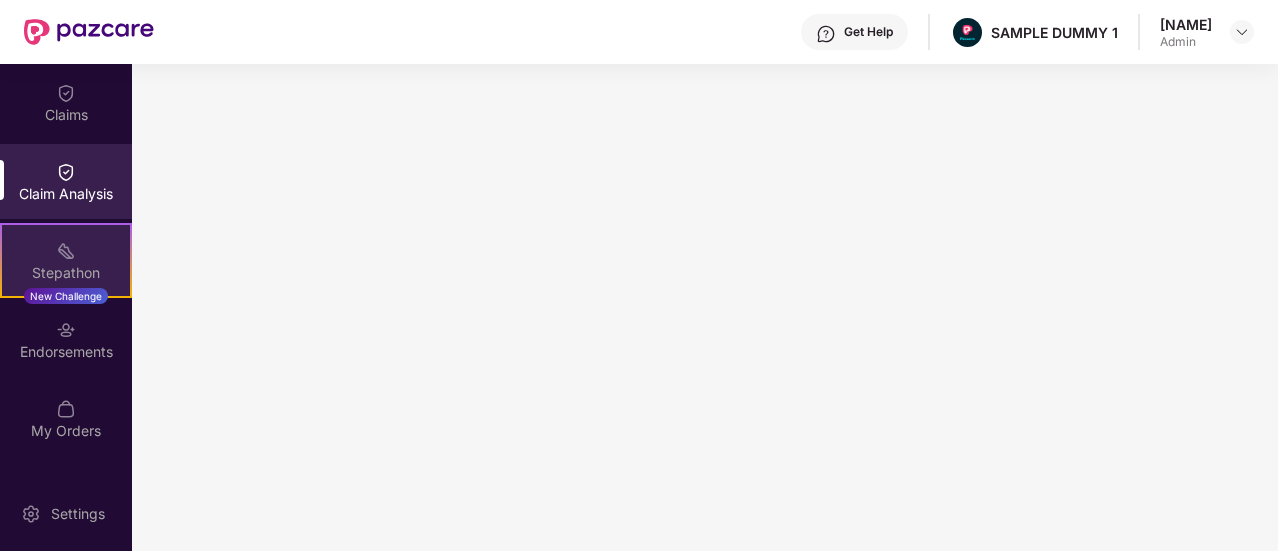 click on "Stepathon New Challenge" at bounding box center (66, 260) 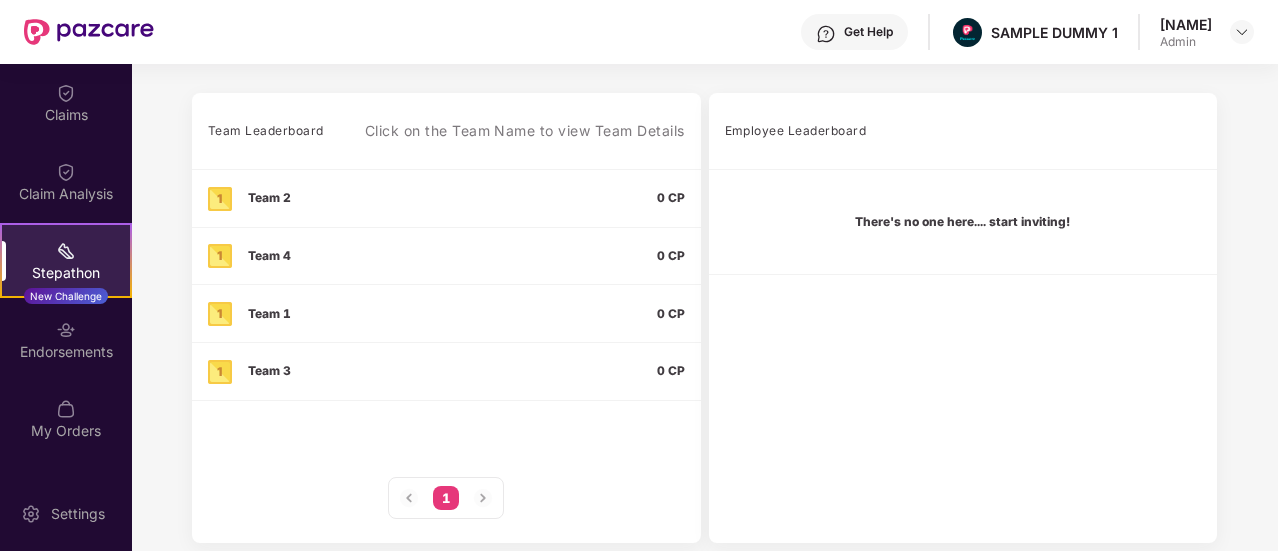 scroll, scrollTop: 603, scrollLeft: 0, axis: vertical 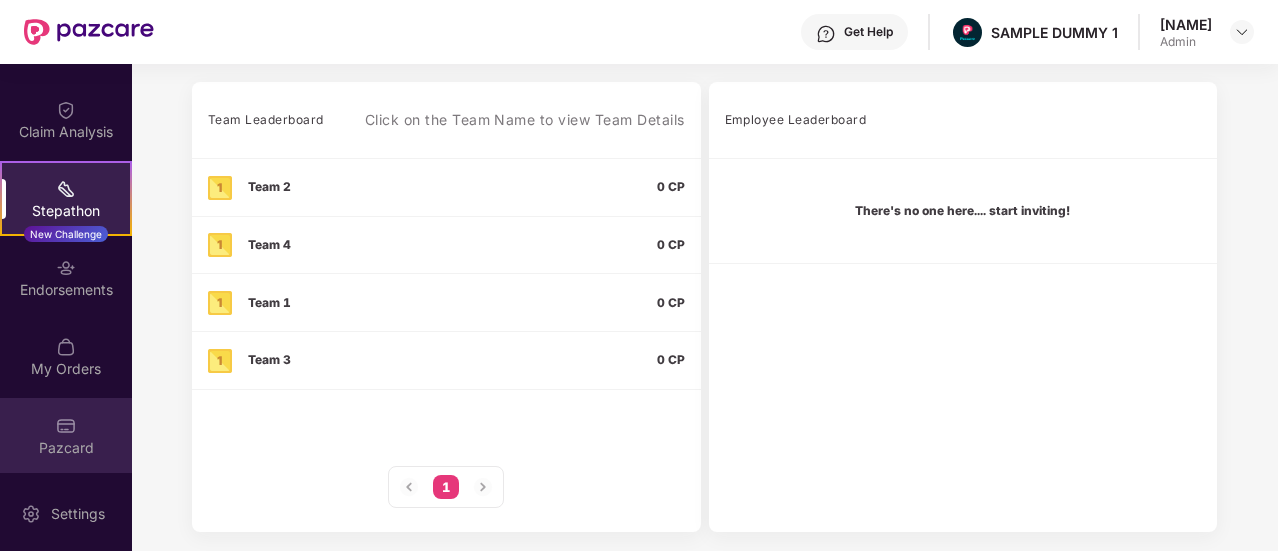 click on "Pazcard" at bounding box center (66, 448) 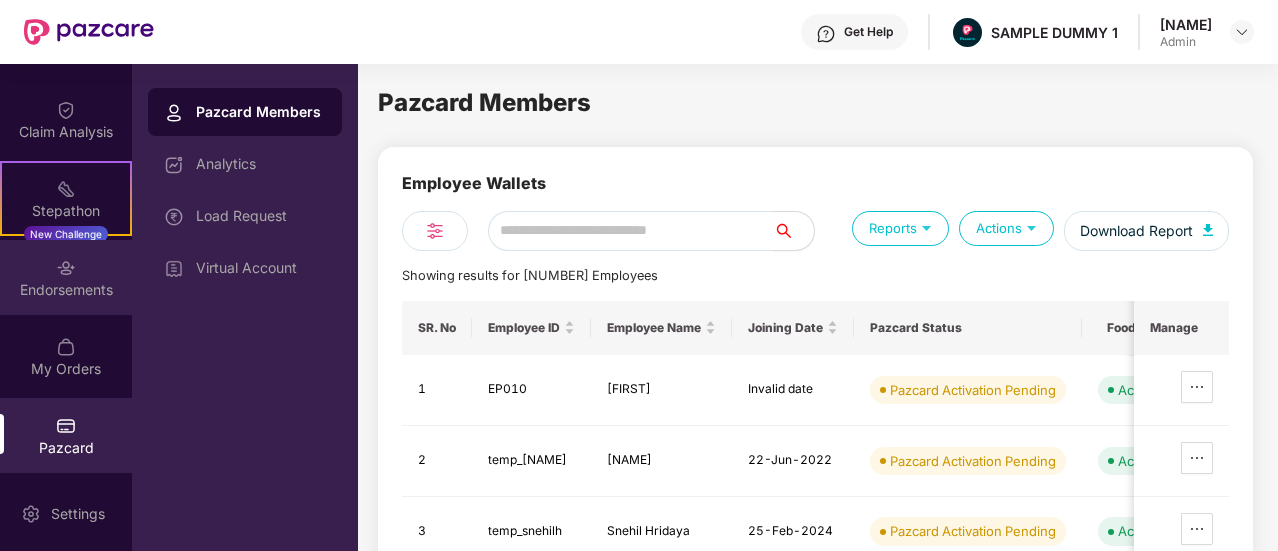 scroll, scrollTop: 0, scrollLeft: 0, axis: both 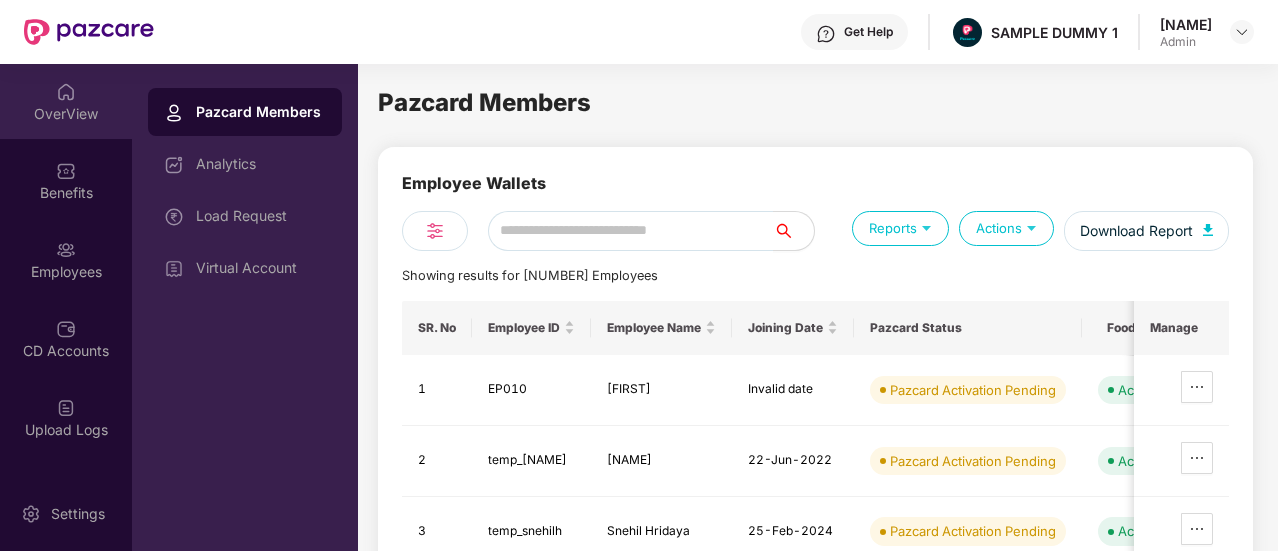 click on "OverView" at bounding box center [66, 114] 